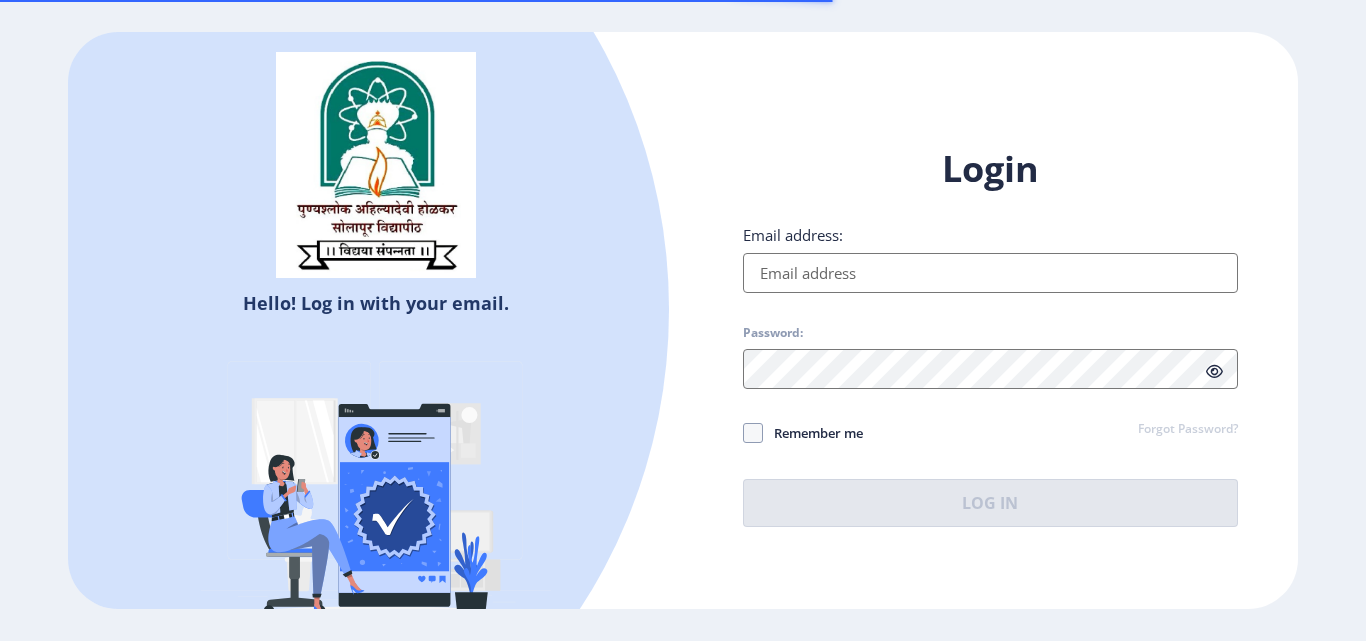 scroll, scrollTop: 0, scrollLeft: 0, axis: both 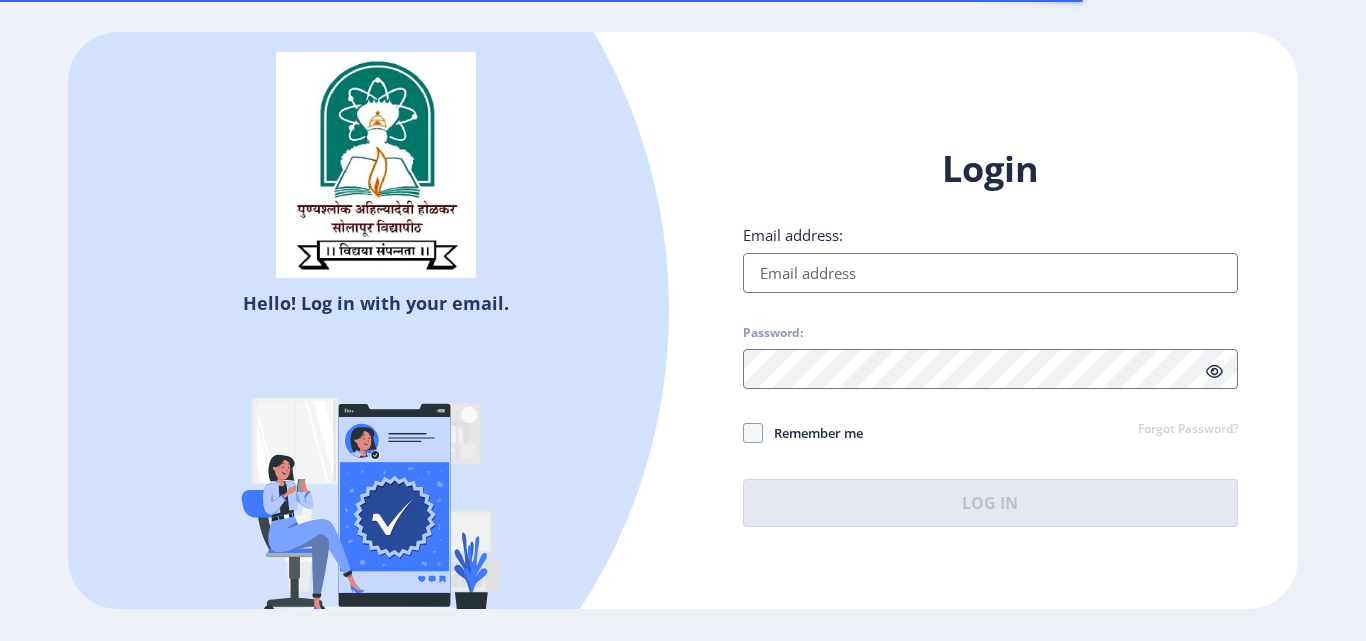 type on "[EMAIL_ADDRESS]" 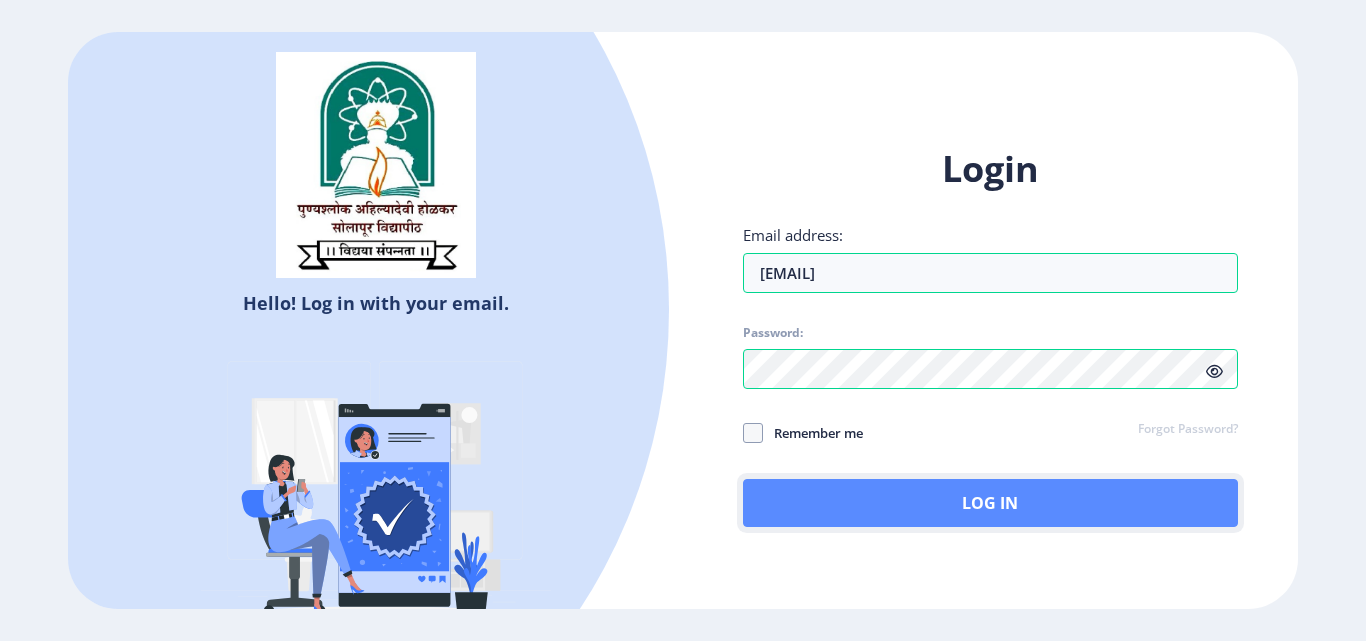 click on "Log In" at bounding box center [990, 503] 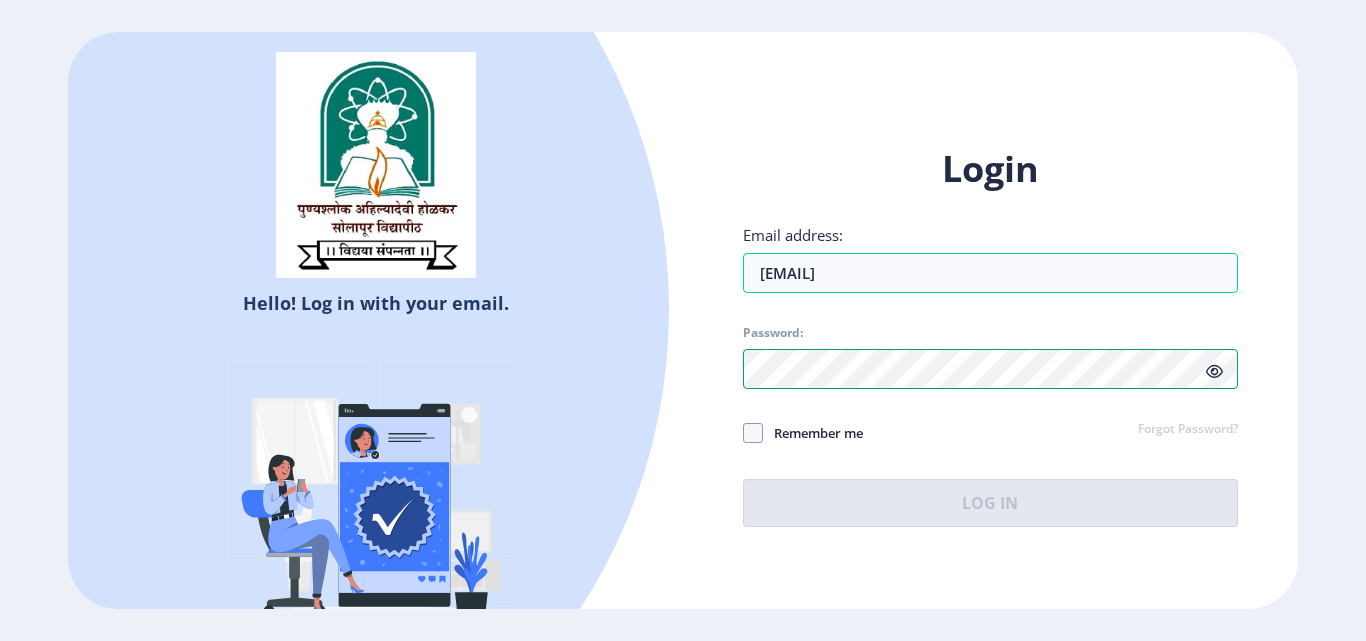 click on "Login Email address: kalburgiazroddin@gmail.com Password: Remember me Forgot Password?  Log In   Don't have an account?  Register" at bounding box center [990, 352] 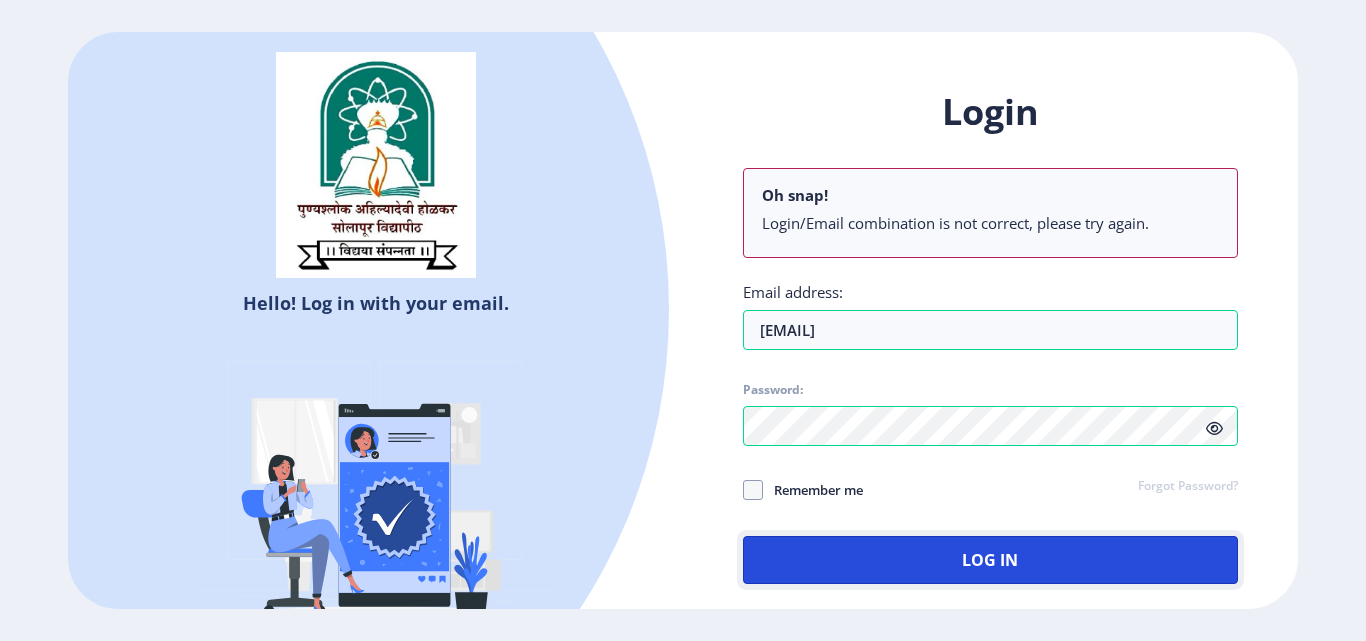 drag, startPoint x: 858, startPoint y: 544, endPoint x: 850, endPoint y: 553, distance: 12.0415945 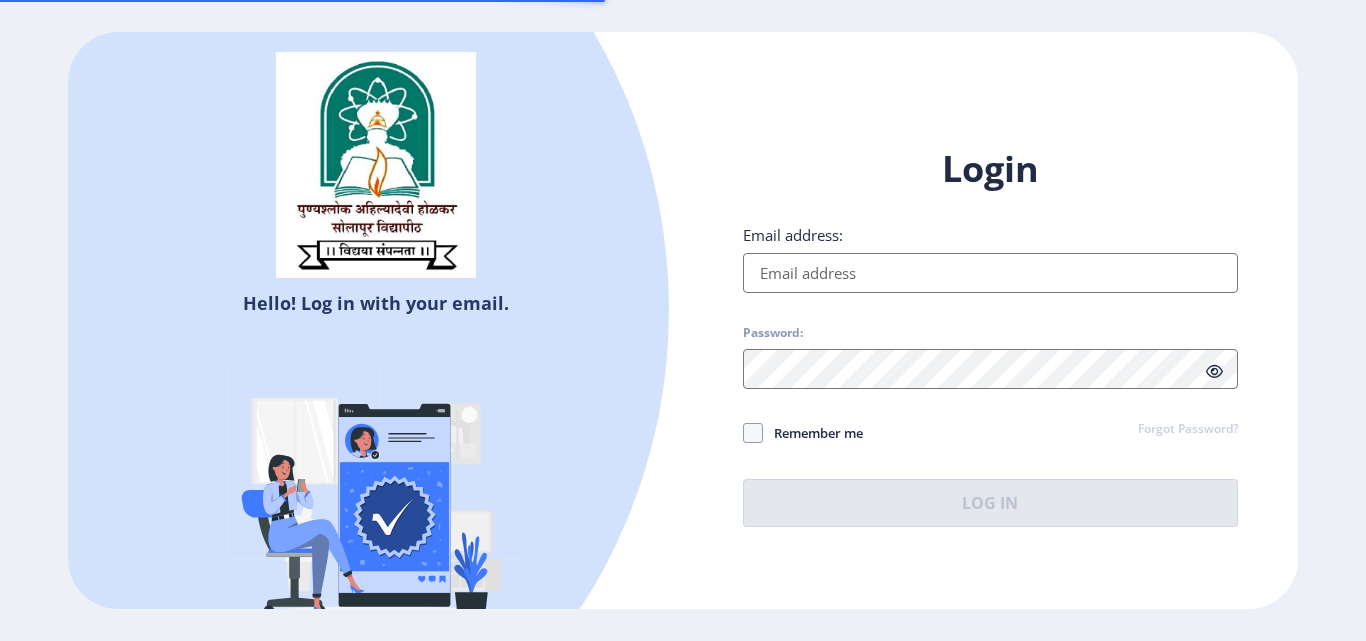 scroll, scrollTop: 0, scrollLeft: 0, axis: both 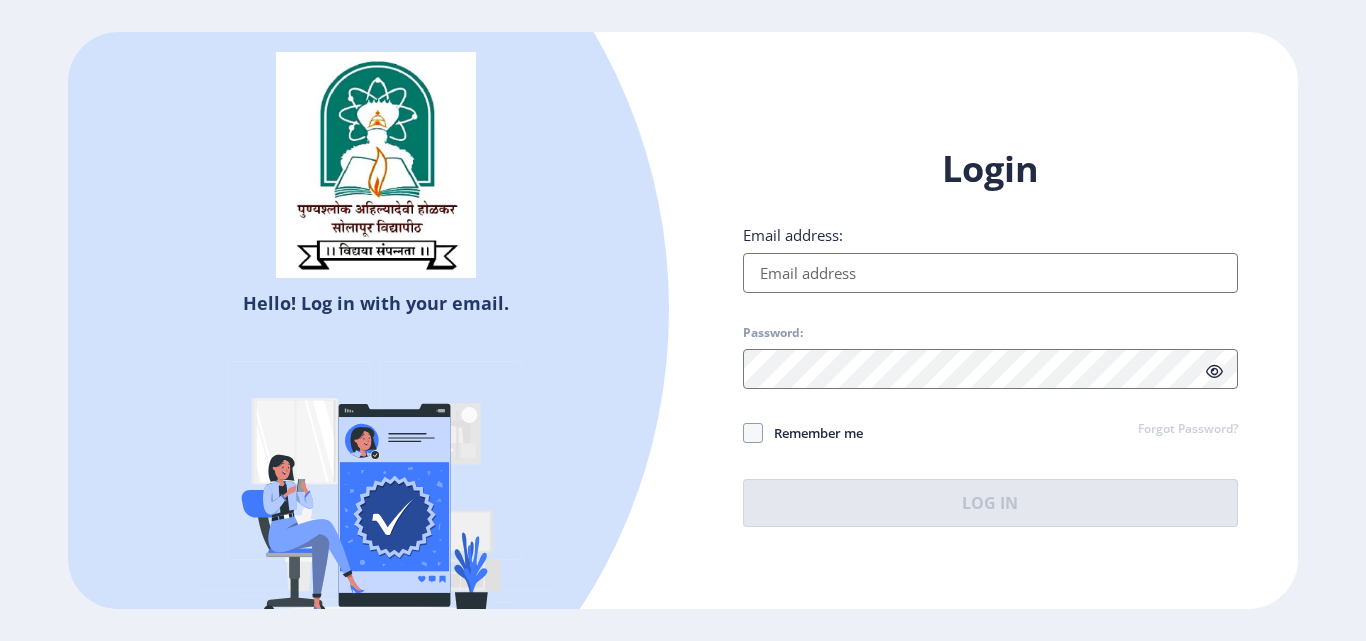 click on "Forgot Password?" at bounding box center (1188, 430) 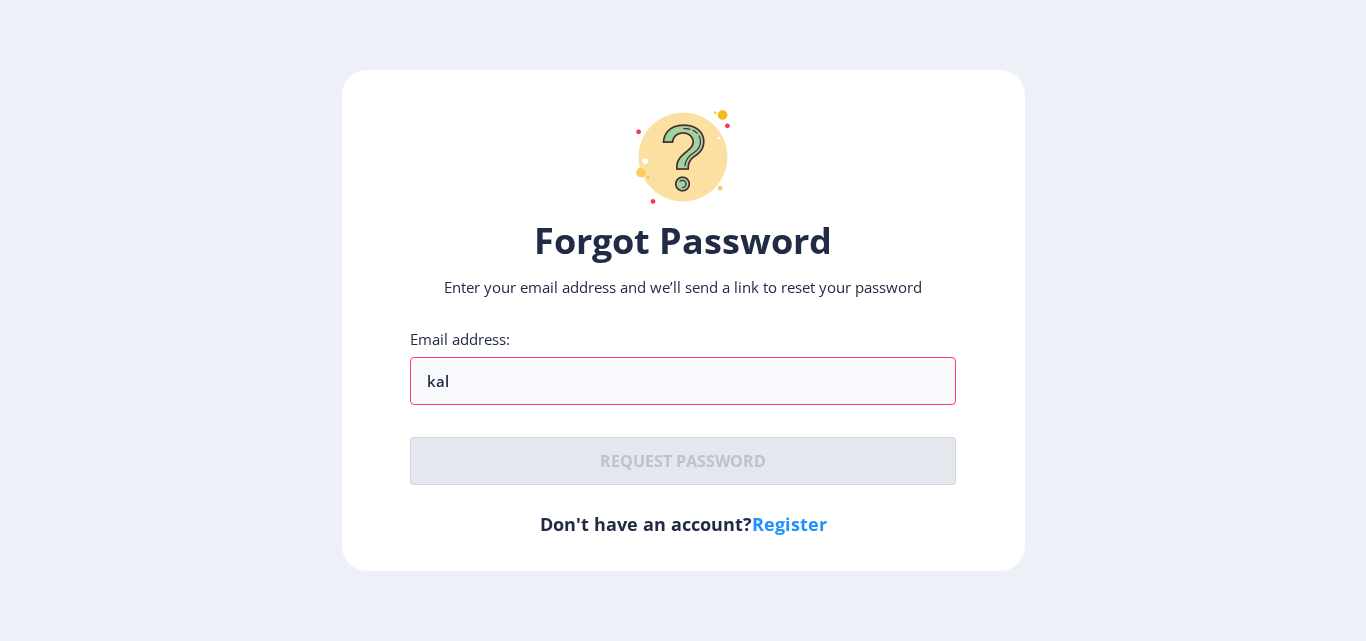 type on "[EMAIL]@example.com" 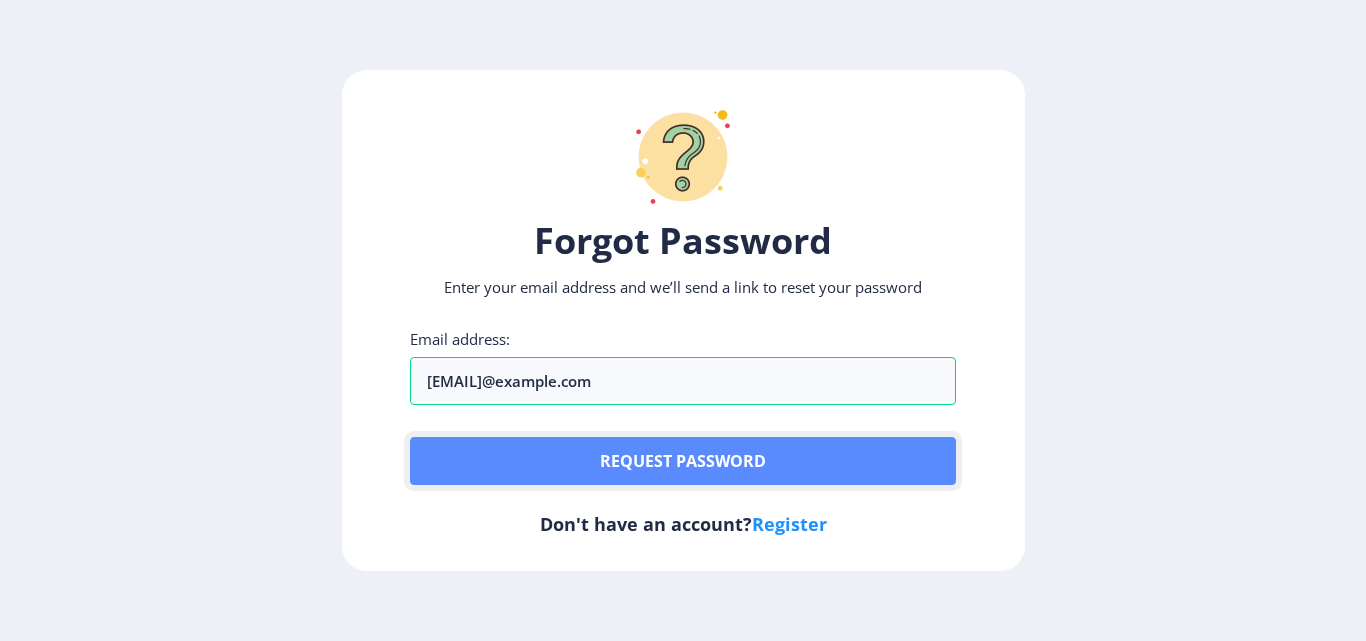 click on "Request password" at bounding box center (683, 461) 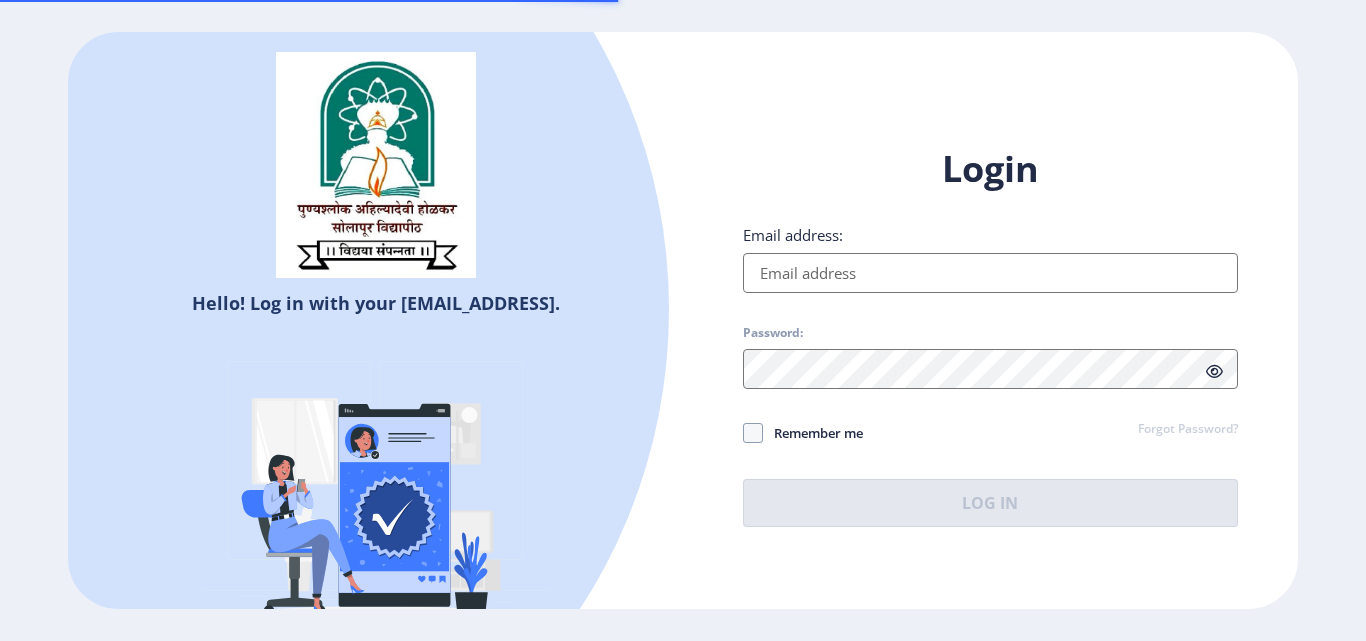 scroll, scrollTop: 0, scrollLeft: 0, axis: both 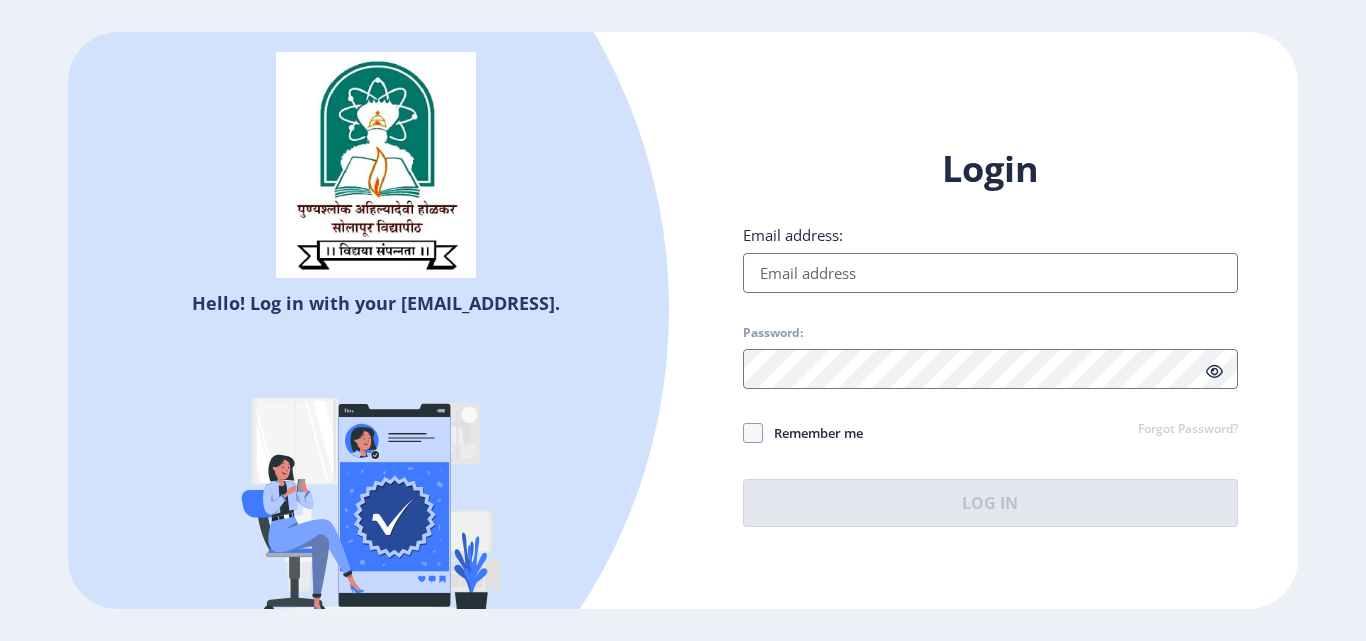 click on "Email address:" at bounding box center [990, 273] 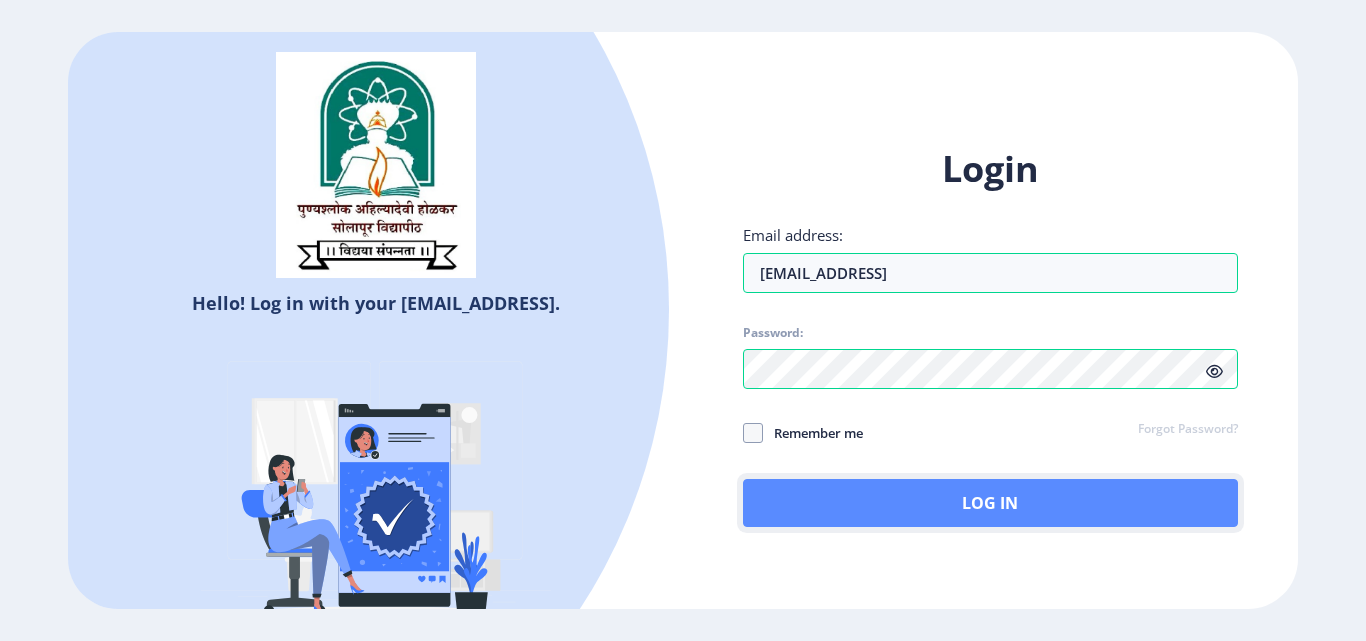 click on "Log In" at bounding box center (990, 503) 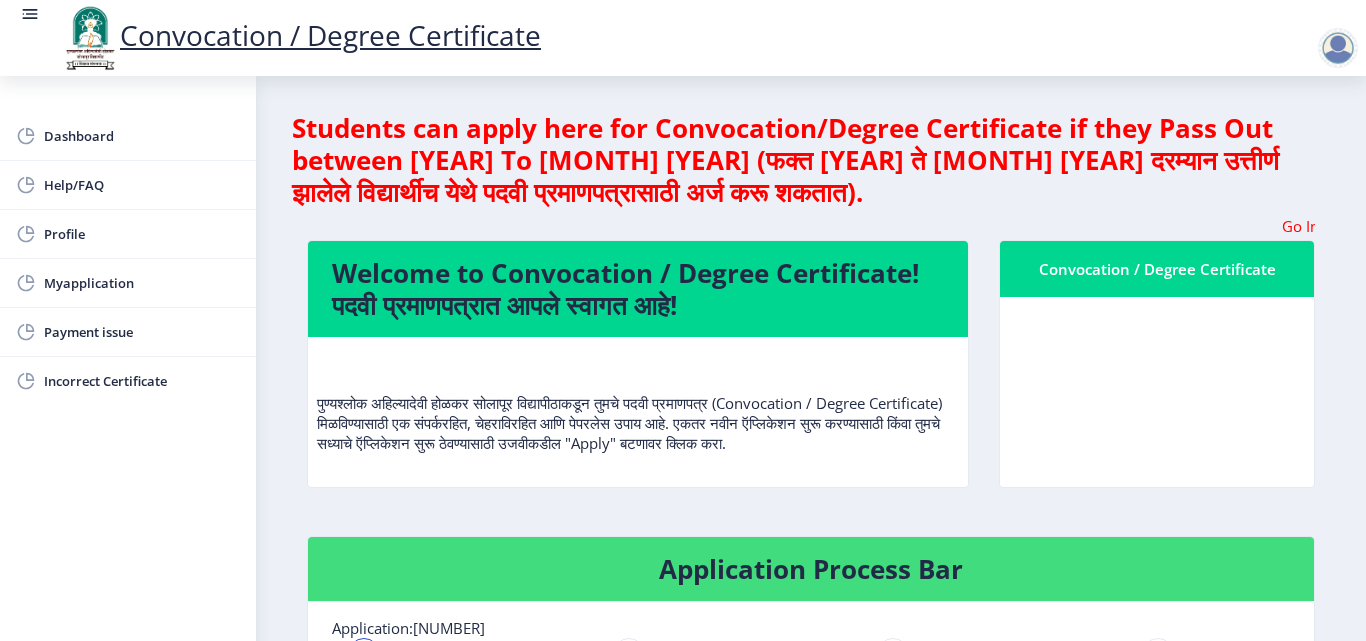 click on "Convocation / Degree Certificate" at bounding box center [1157, 269] 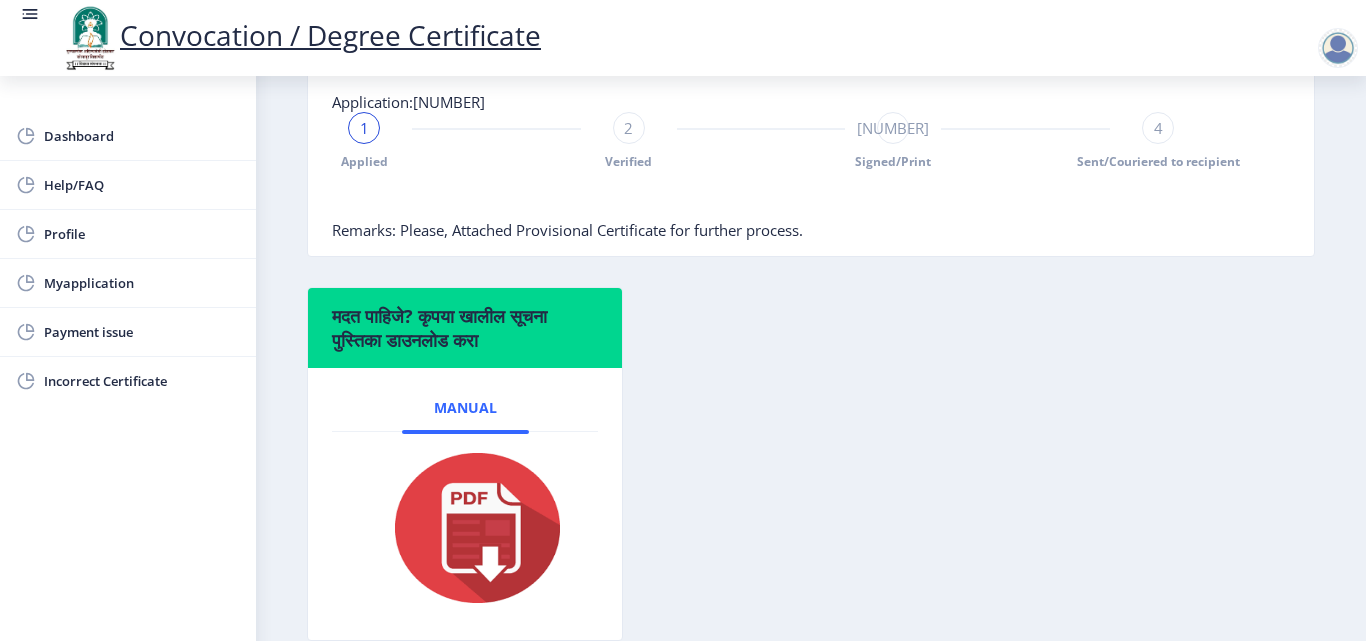 scroll, scrollTop: 429, scrollLeft: 0, axis: vertical 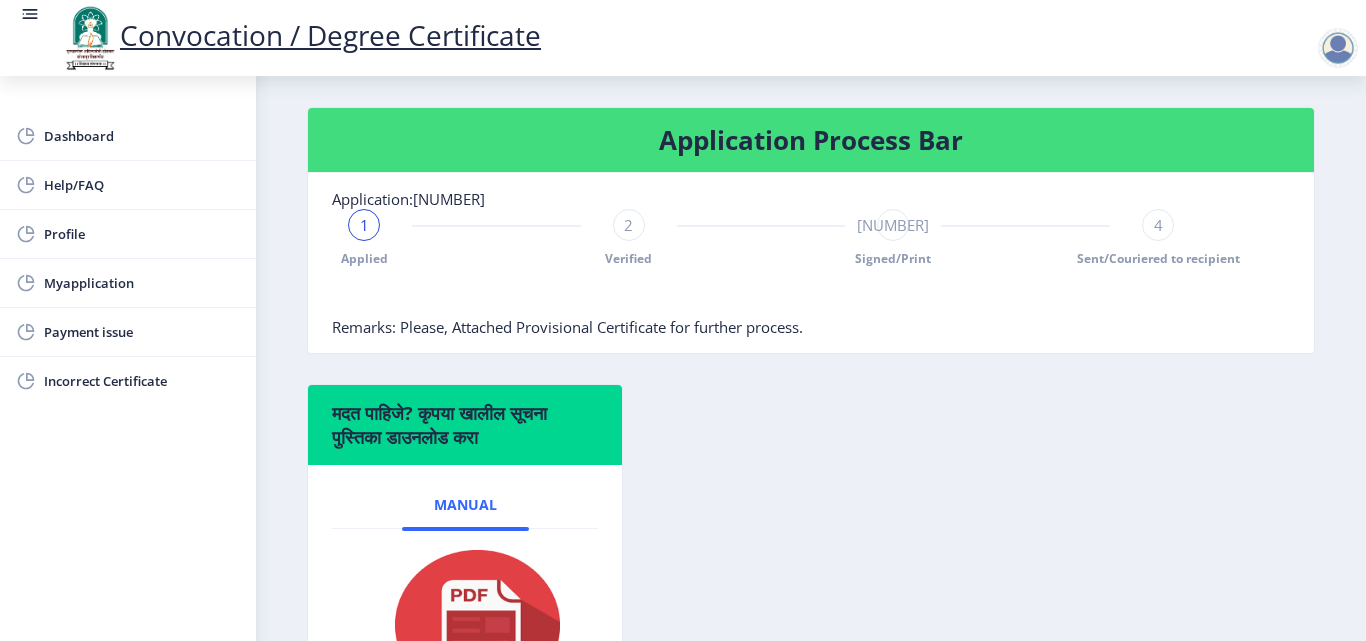 click on "Remarks: Please, Attached Provisional Certificate for further process." at bounding box center [567, 327] 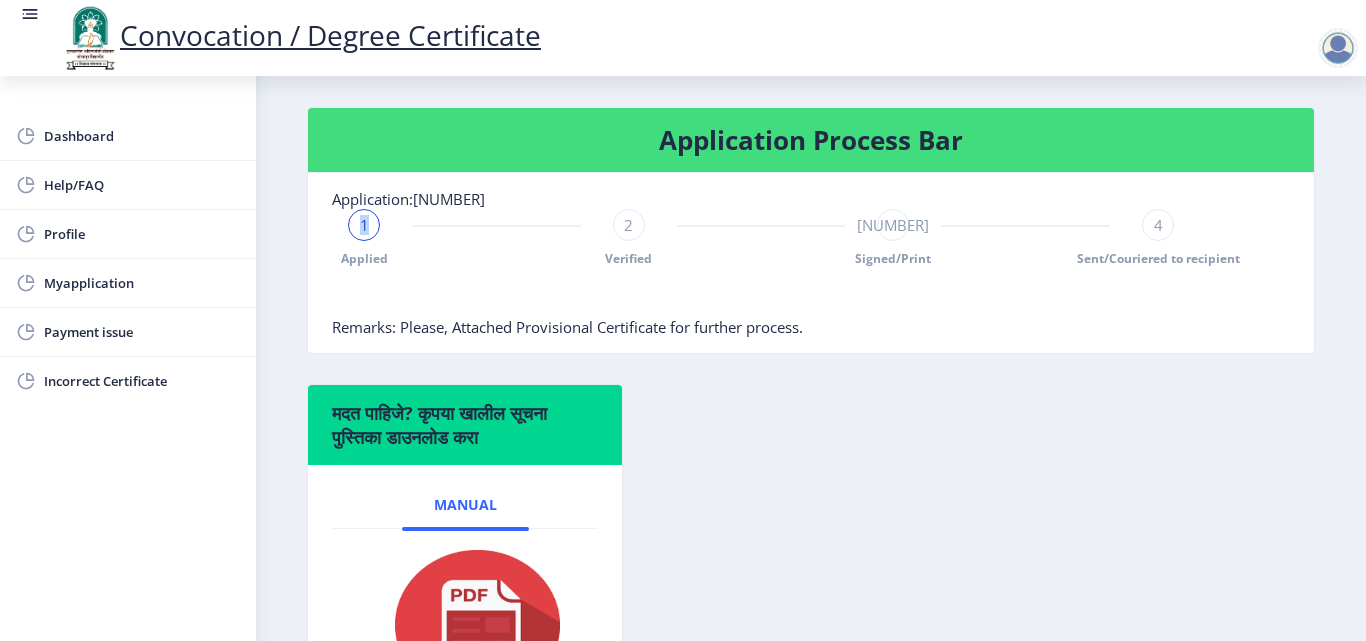 drag, startPoint x: 362, startPoint y: 218, endPoint x: 404, endPoint y: 227, distance: 42.953465 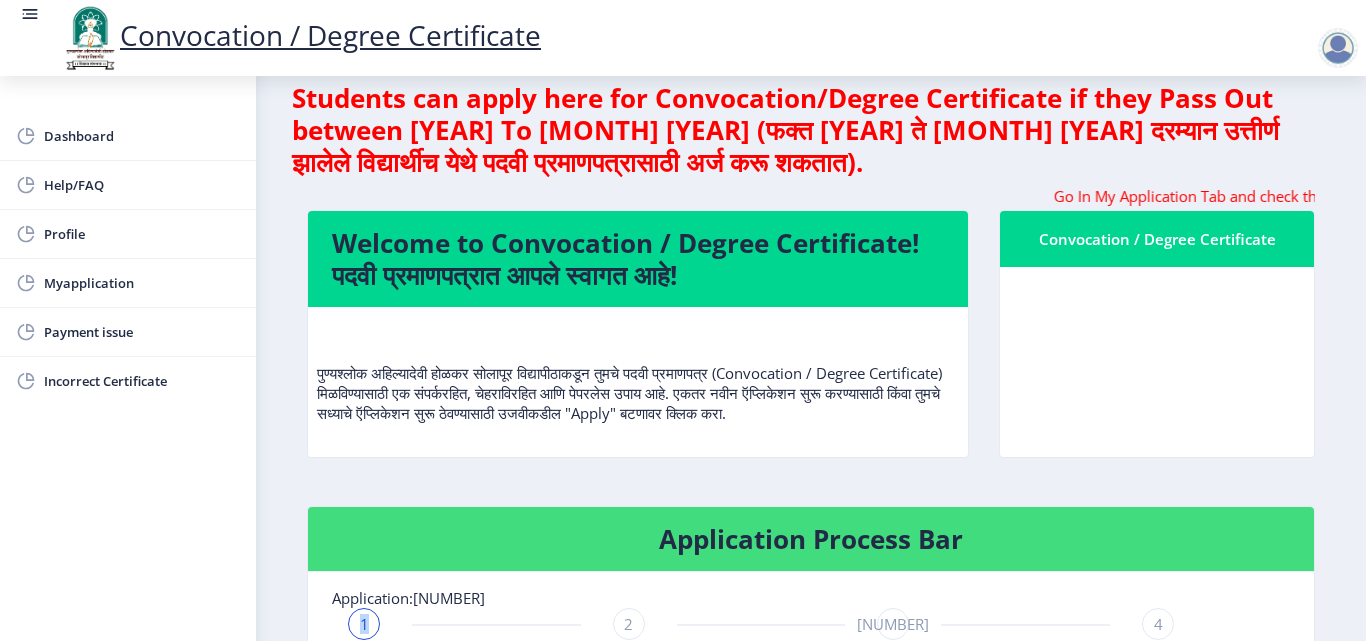 scroll, scrollTop: 29, scrollLeft: 0, axis: vertical 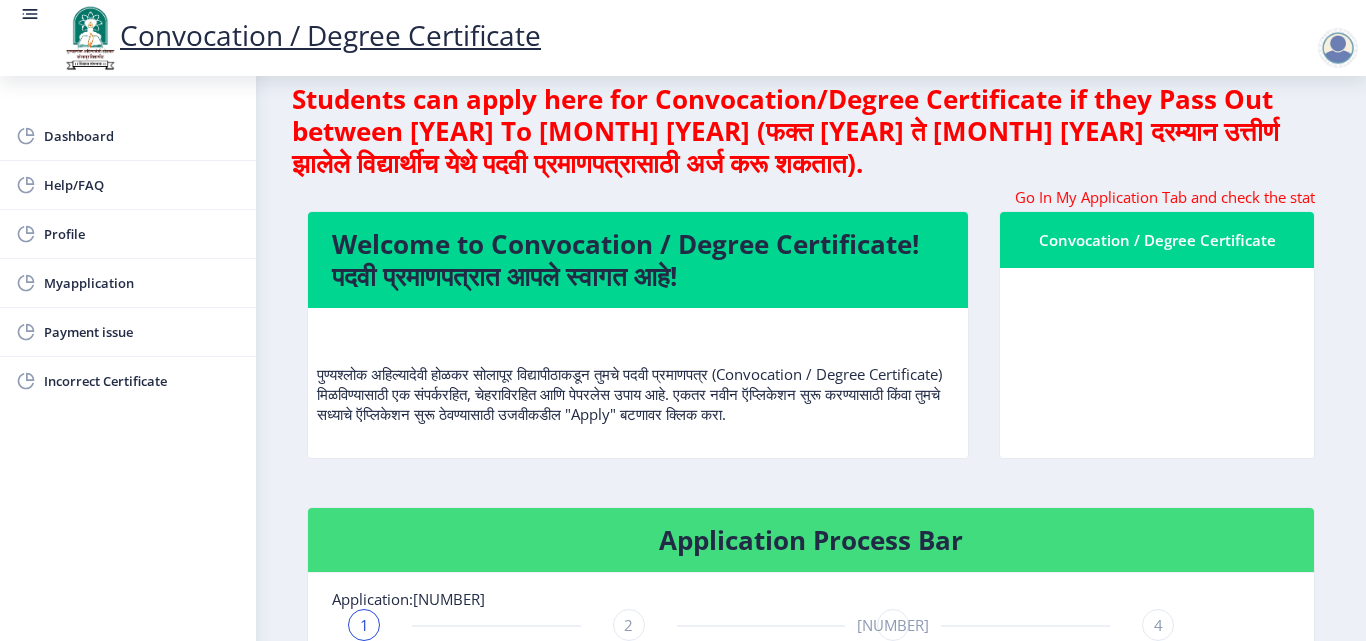click on "Convocation / Degree Certificate" at bounding box center [1157, 240] 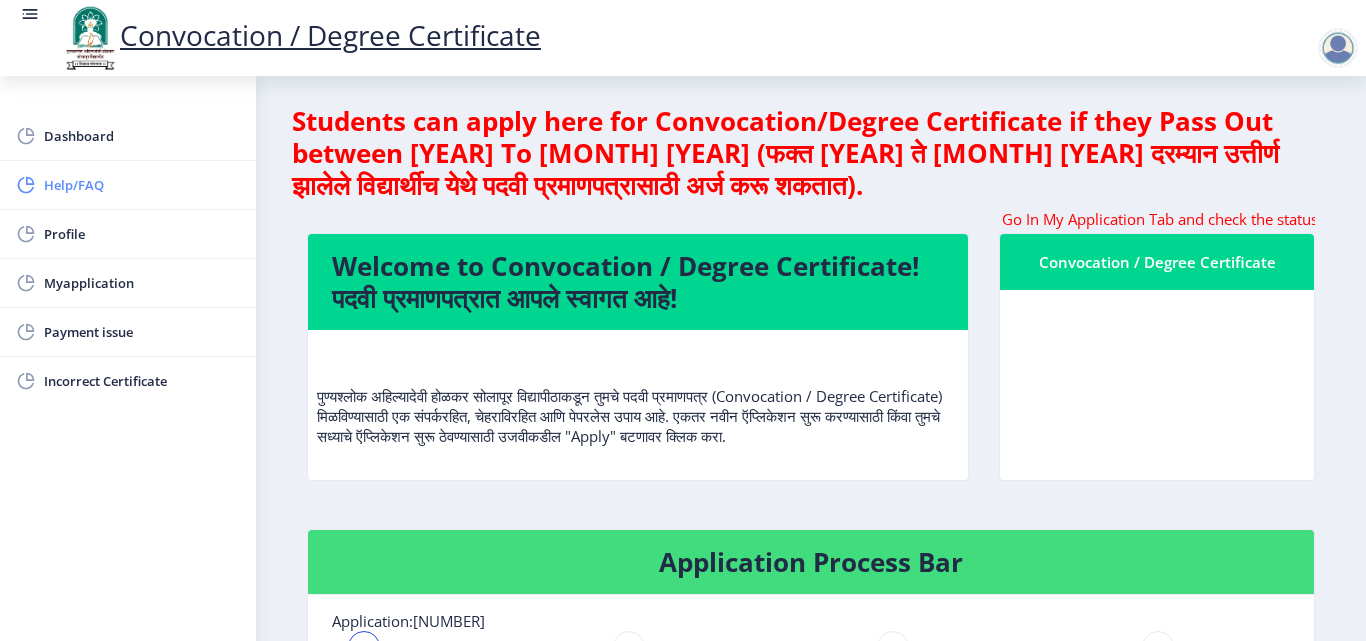 scroll, scrollTop: 0, scrollLeft: 0, axis: both 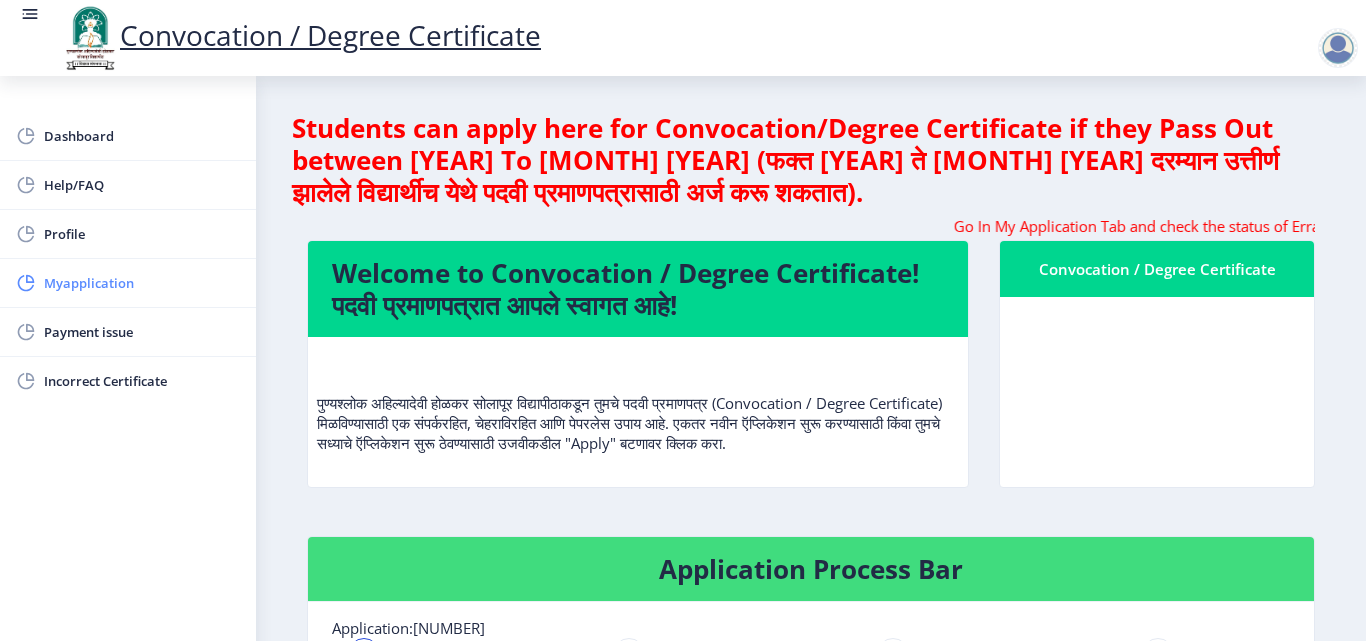 click on "Myapplication" at bounding box center (142, 283) 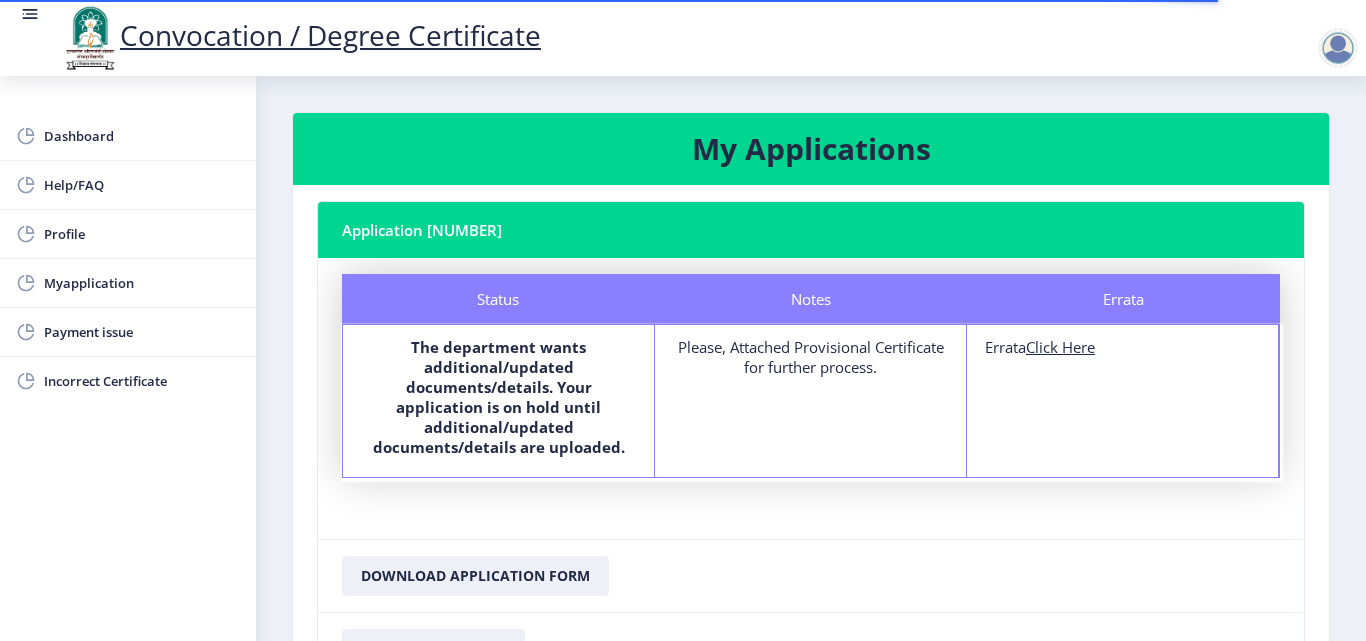 click on "Click Here" at bounding box center [1060, 347] 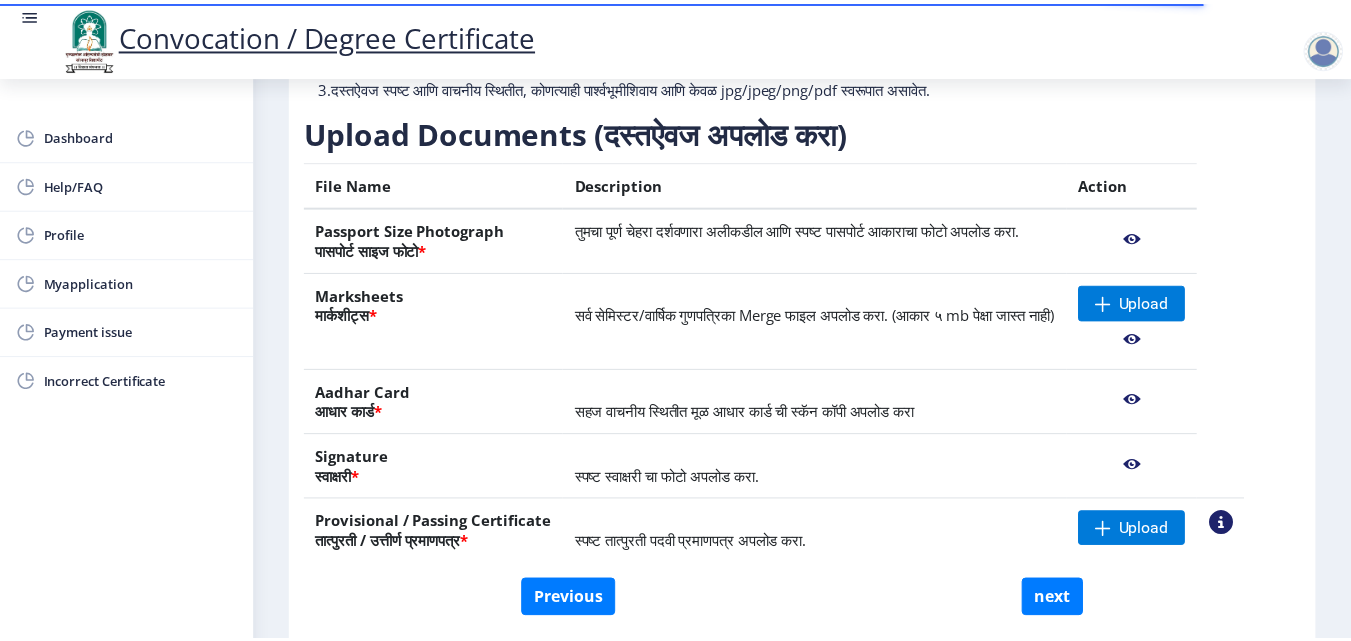 scroll, scrollTop: 381, scrollLeft: 0, axis: vertical 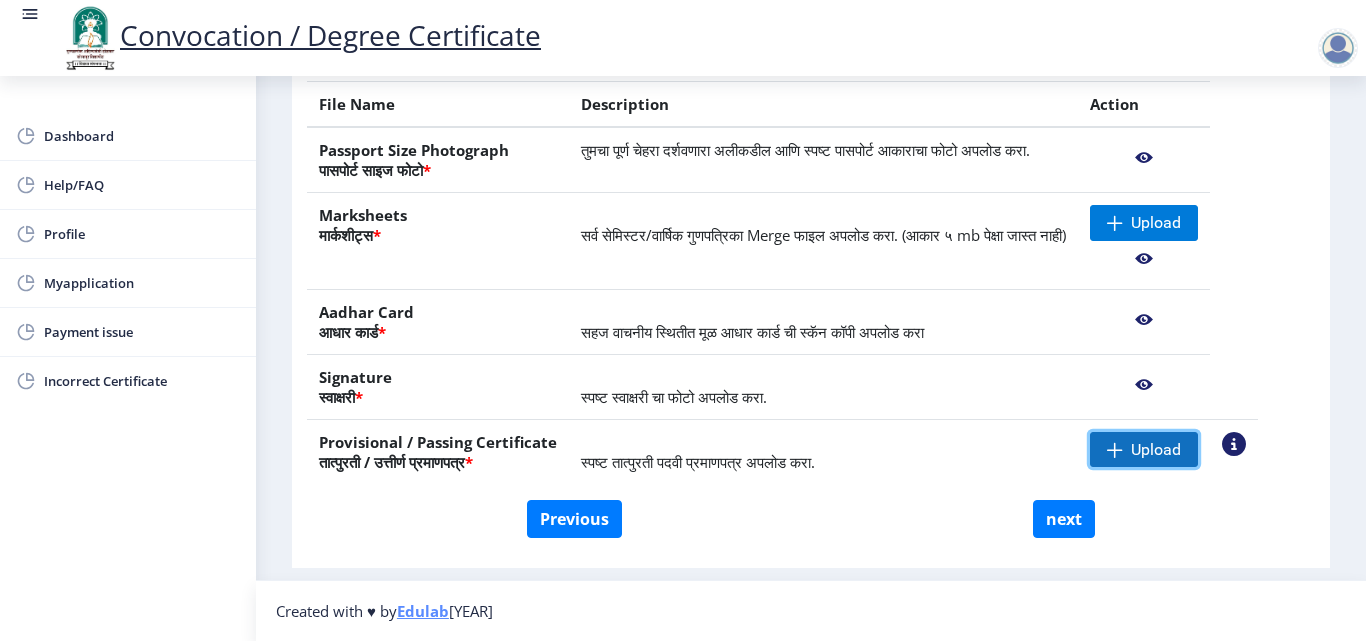 click on "Upload" at bounding box center [1156, 223] 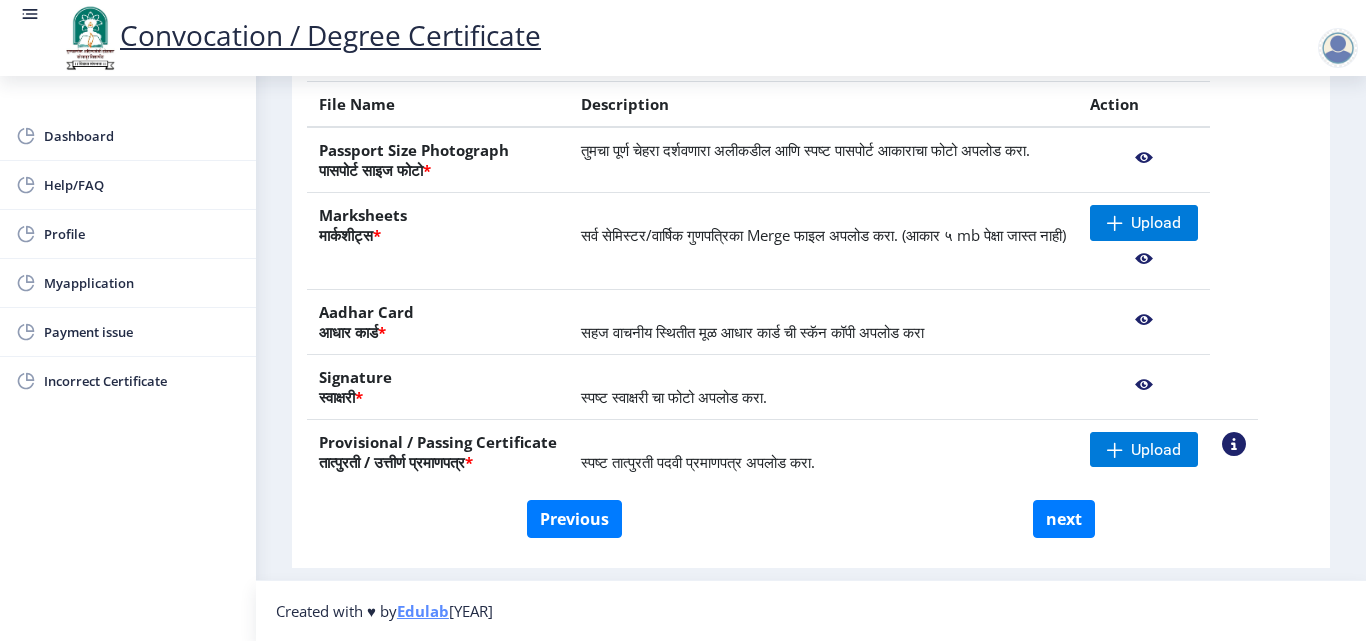 click at bounding box center [1144, 158] 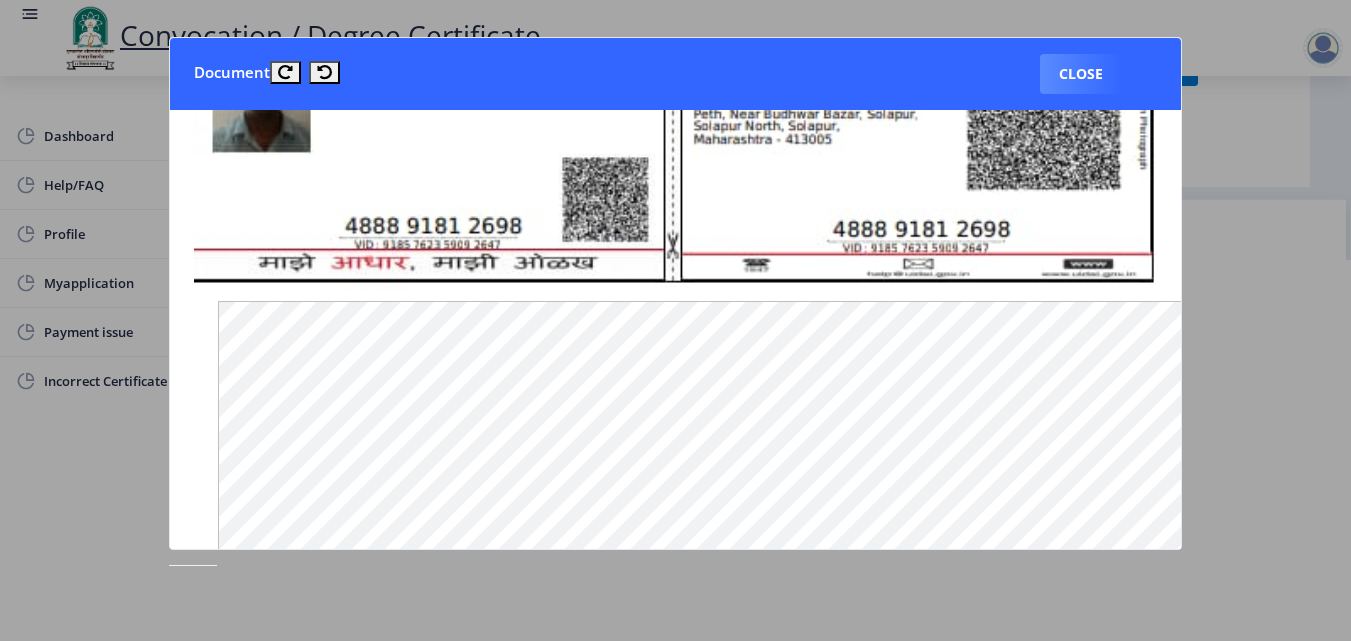 scroll, scrollTop: 700, scrollLeft: 0, axis: vertical 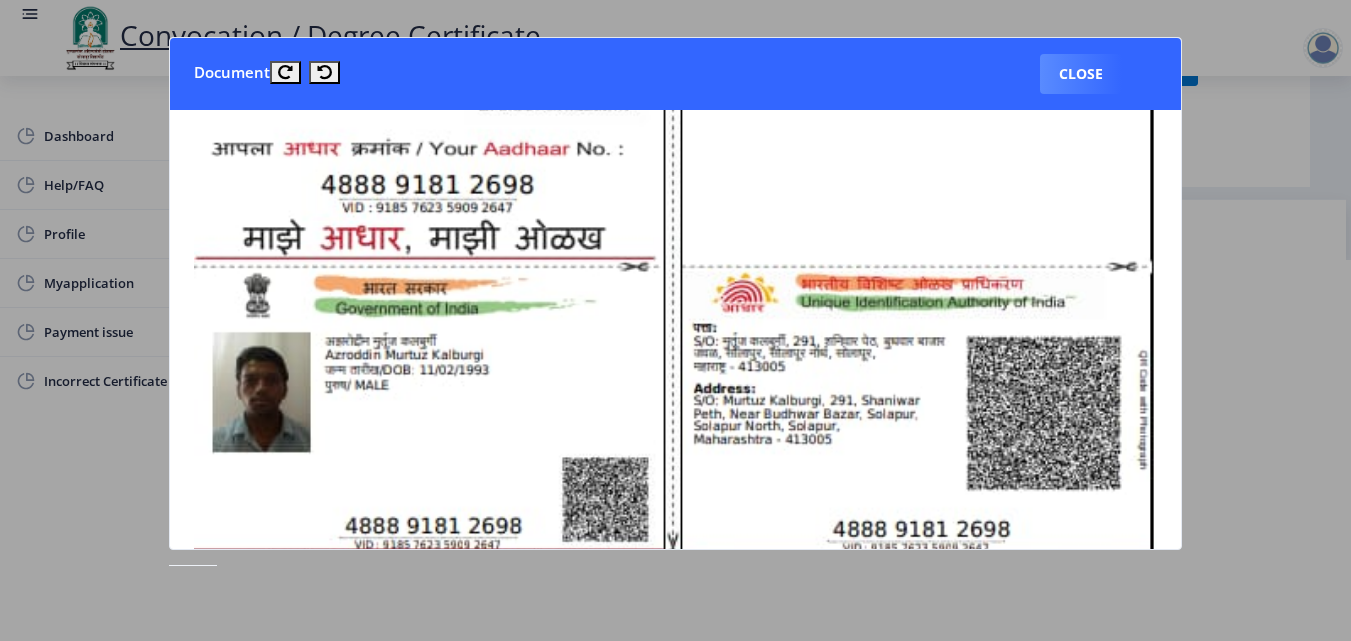 type 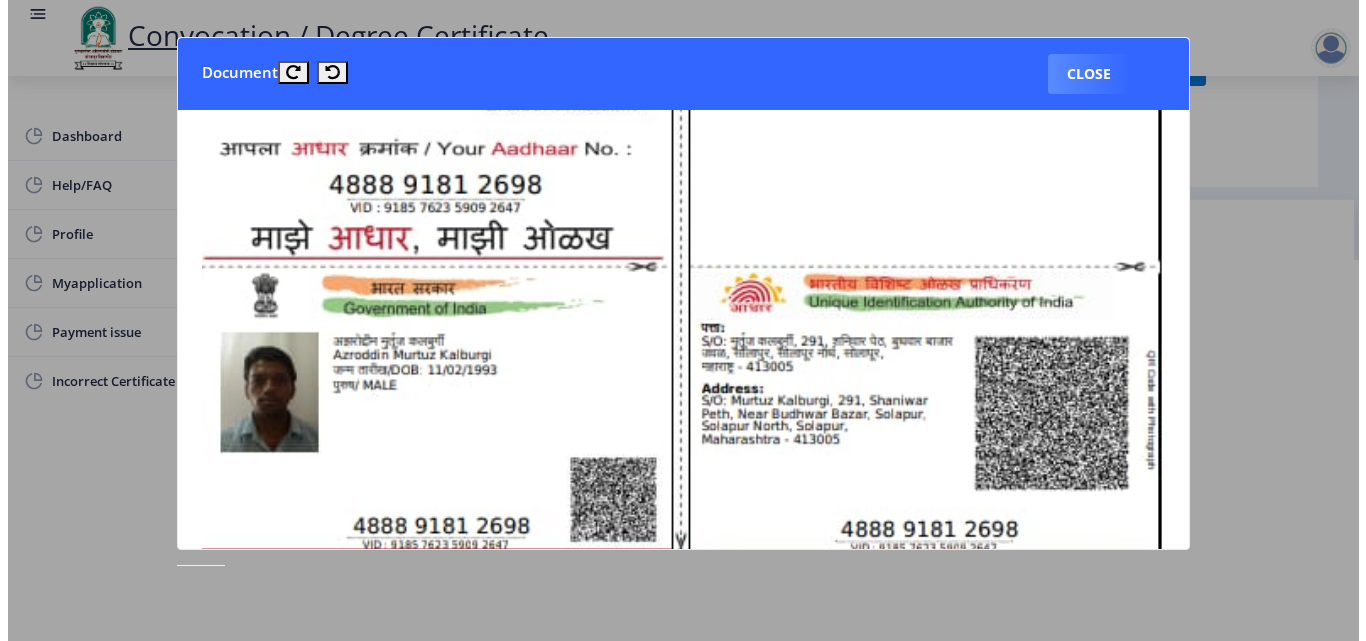 scroll, scrollTop: 185, scrollLeft: 0, axis: vertical 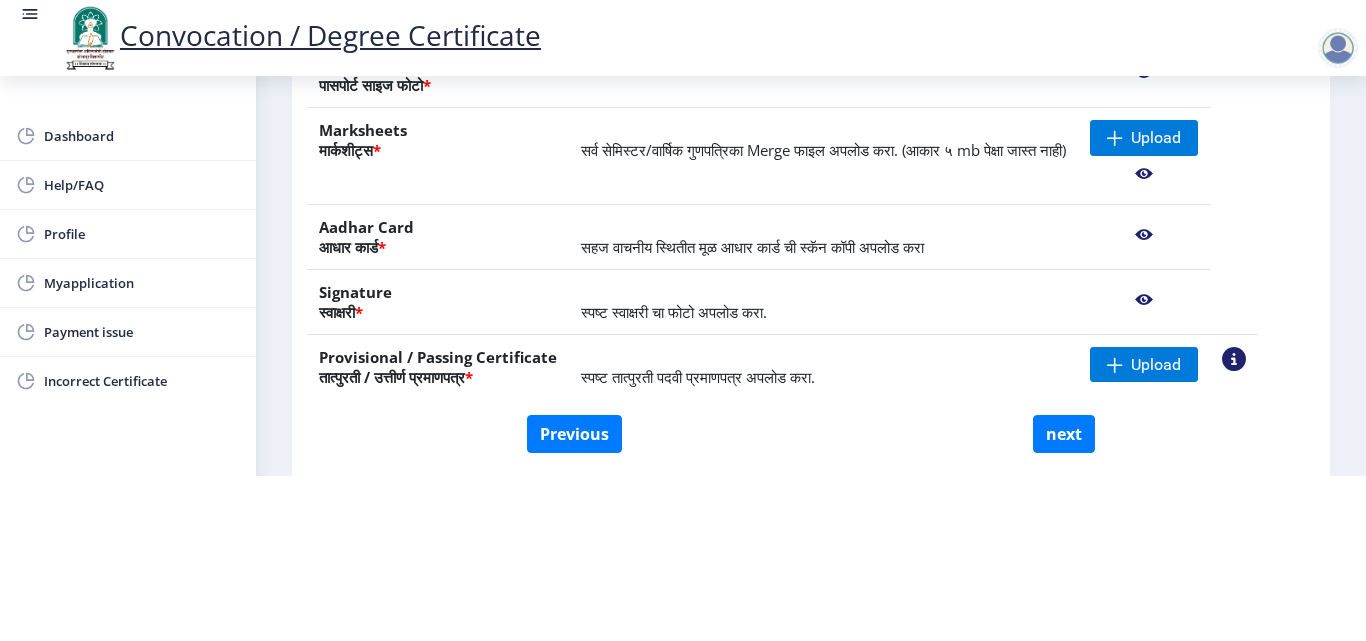 click at bounding box center [1144, 73] 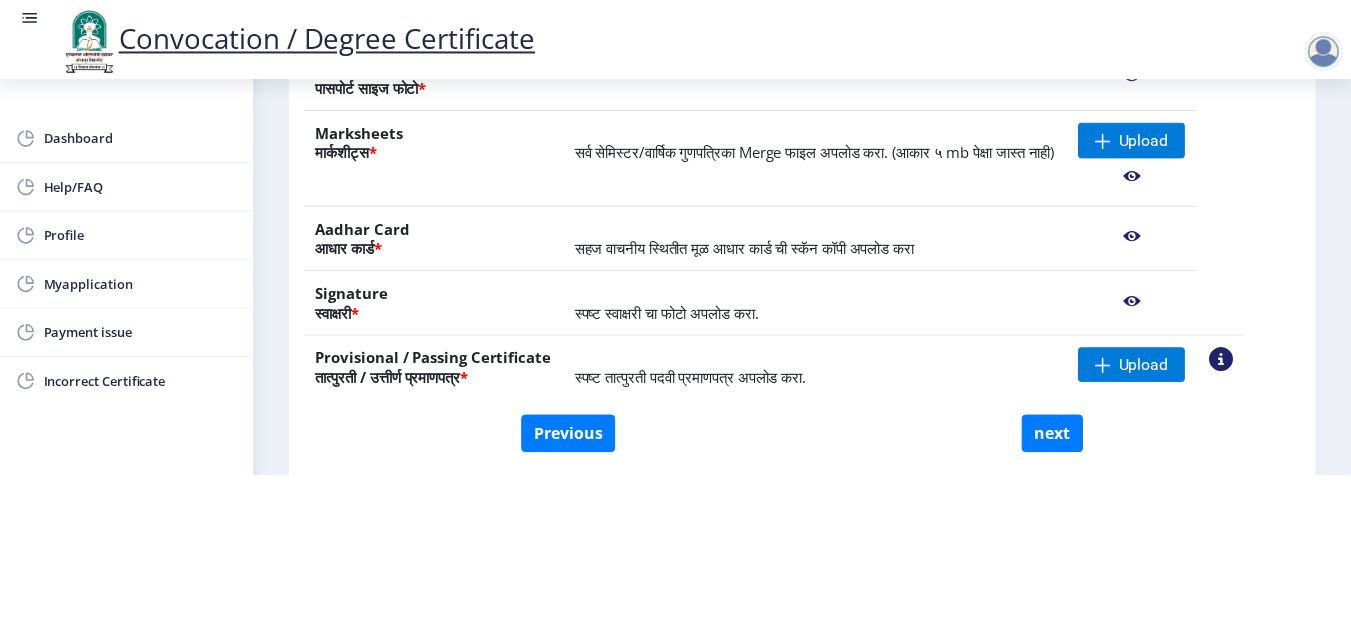 scroll, scrollTop: 0, scrollLeft: 0, axis: both 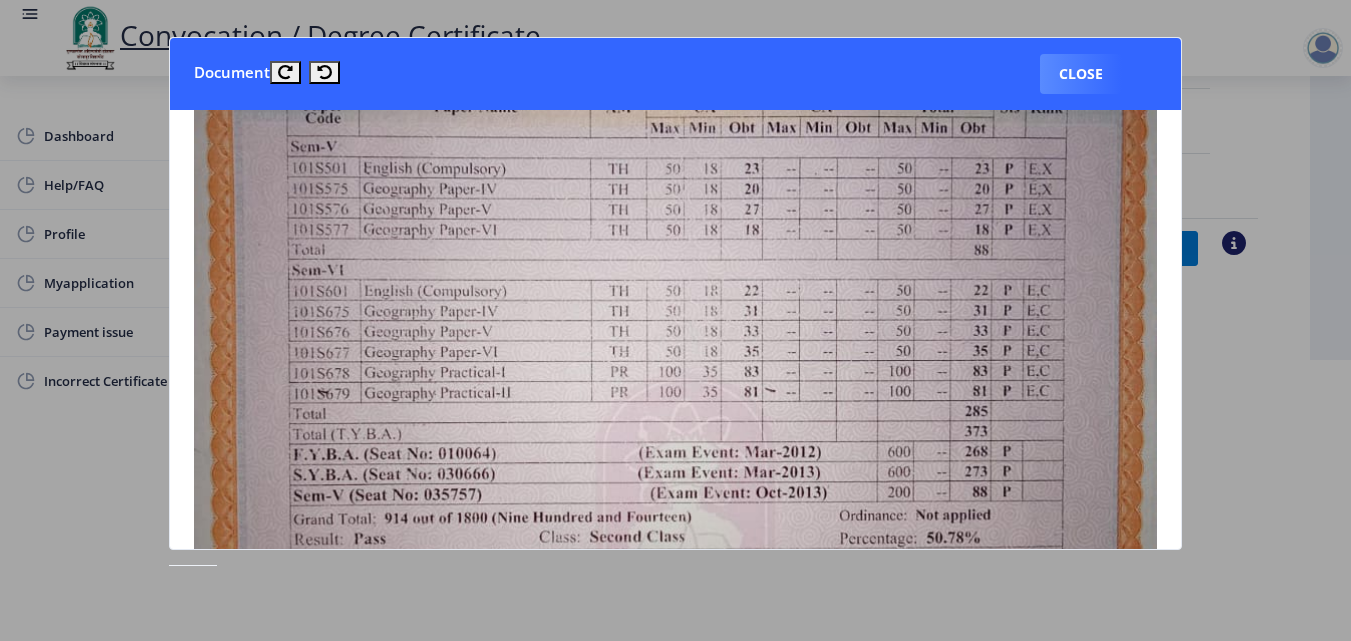 type 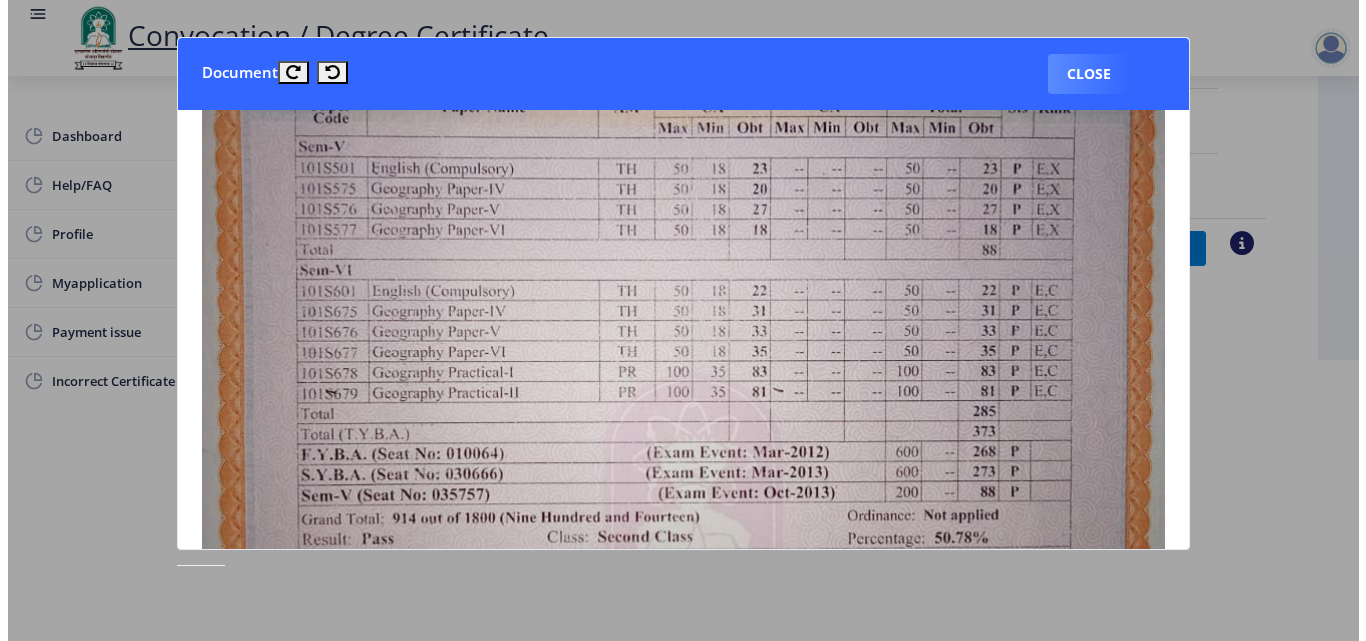 scroll, scrollTop: 185, scrollLeft: 0, axis: vertical 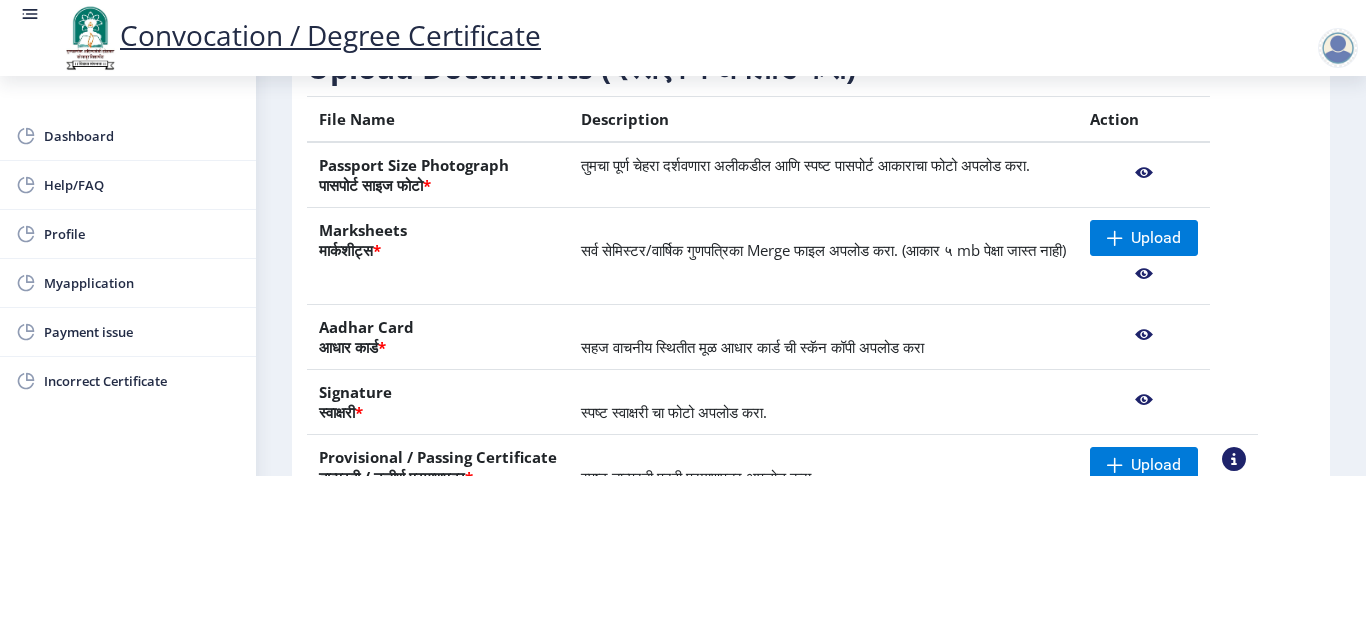 click at bounding box center [1144, 173] 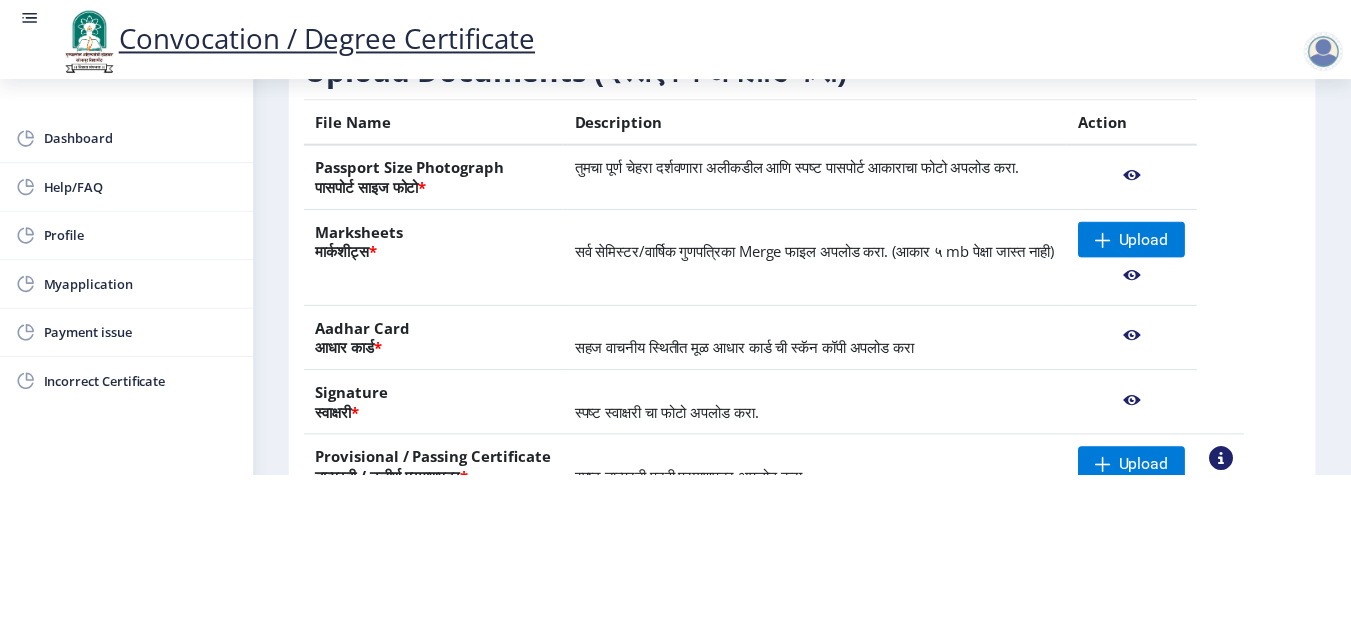 scroll, scrollTop: 0, scrollLeft: 0, axis: both 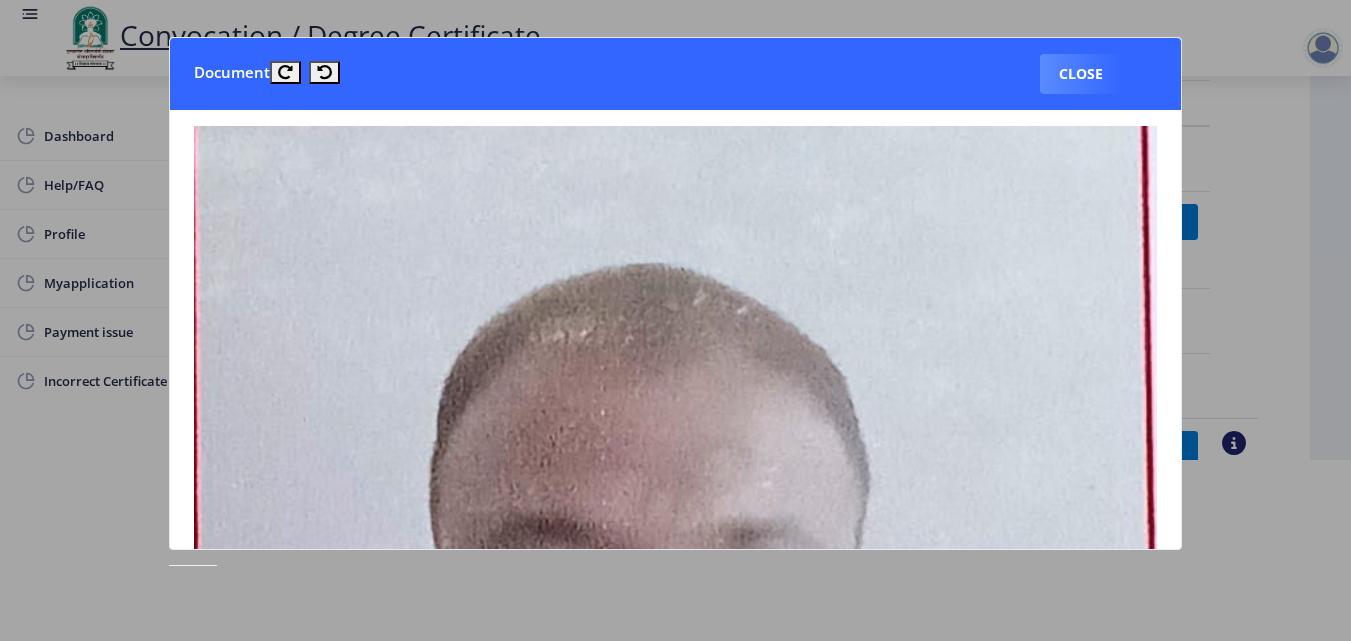 type 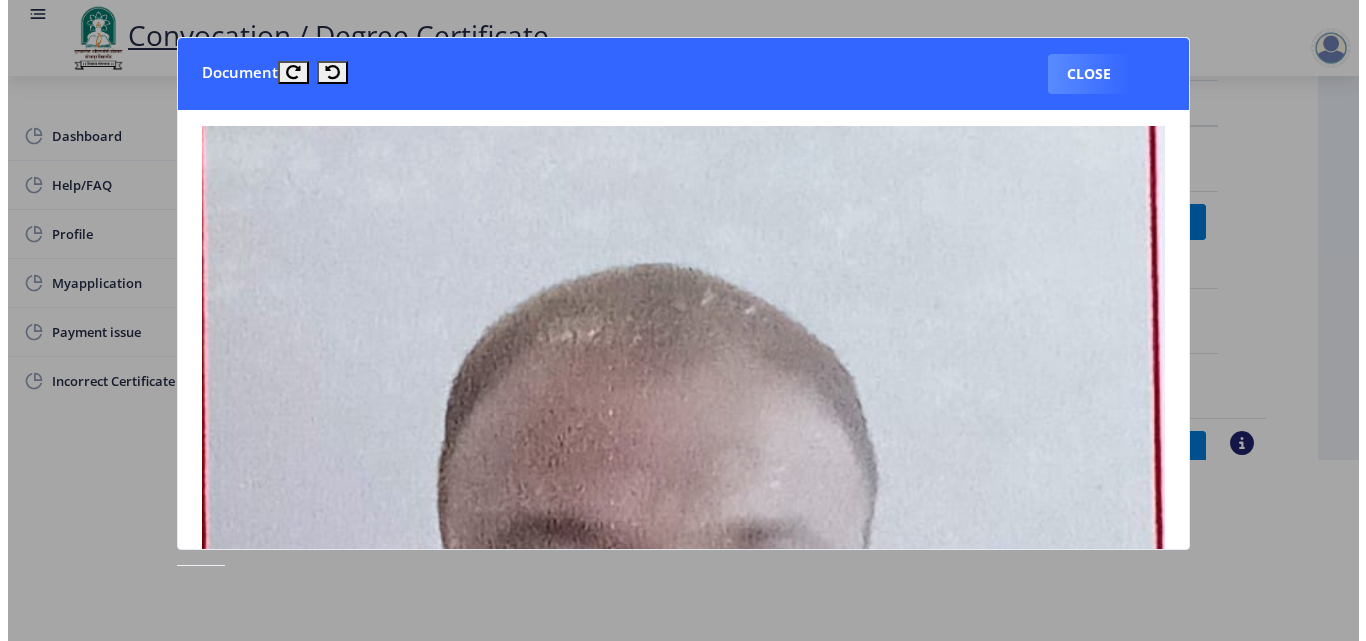 scroll, scrollTop: 181, scrollLeft: 0, axis: vertical 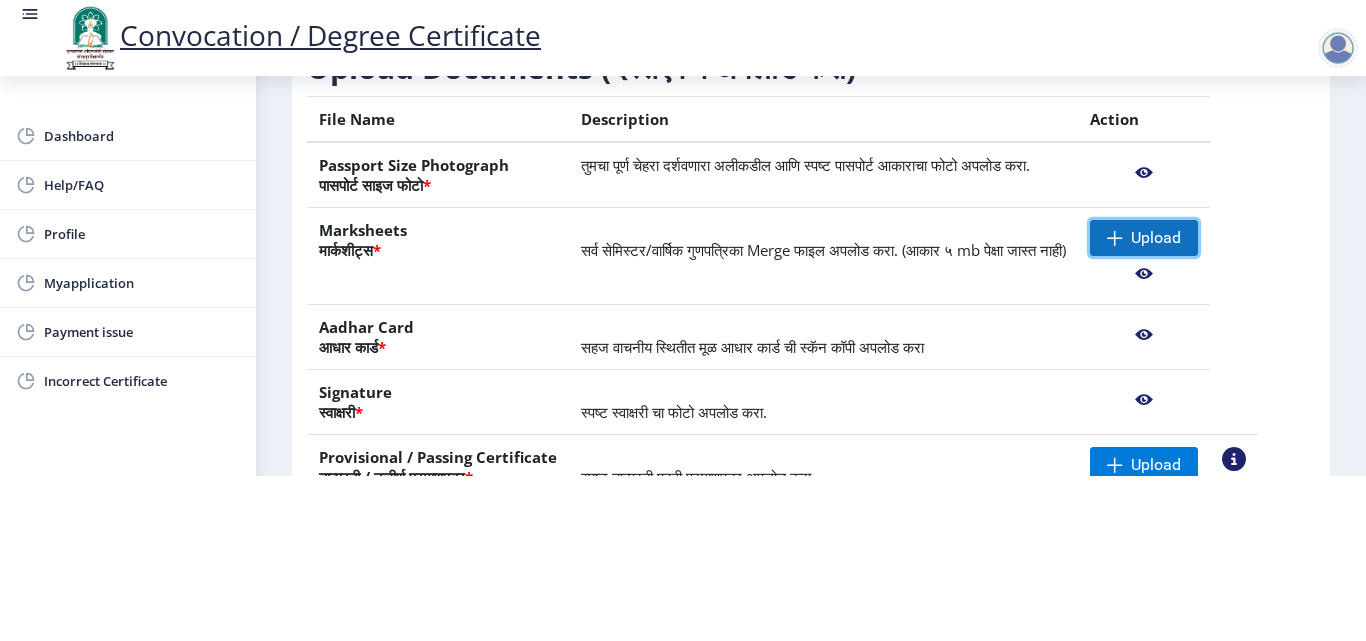 click on "Upload" at bounding box center [1156, 238] 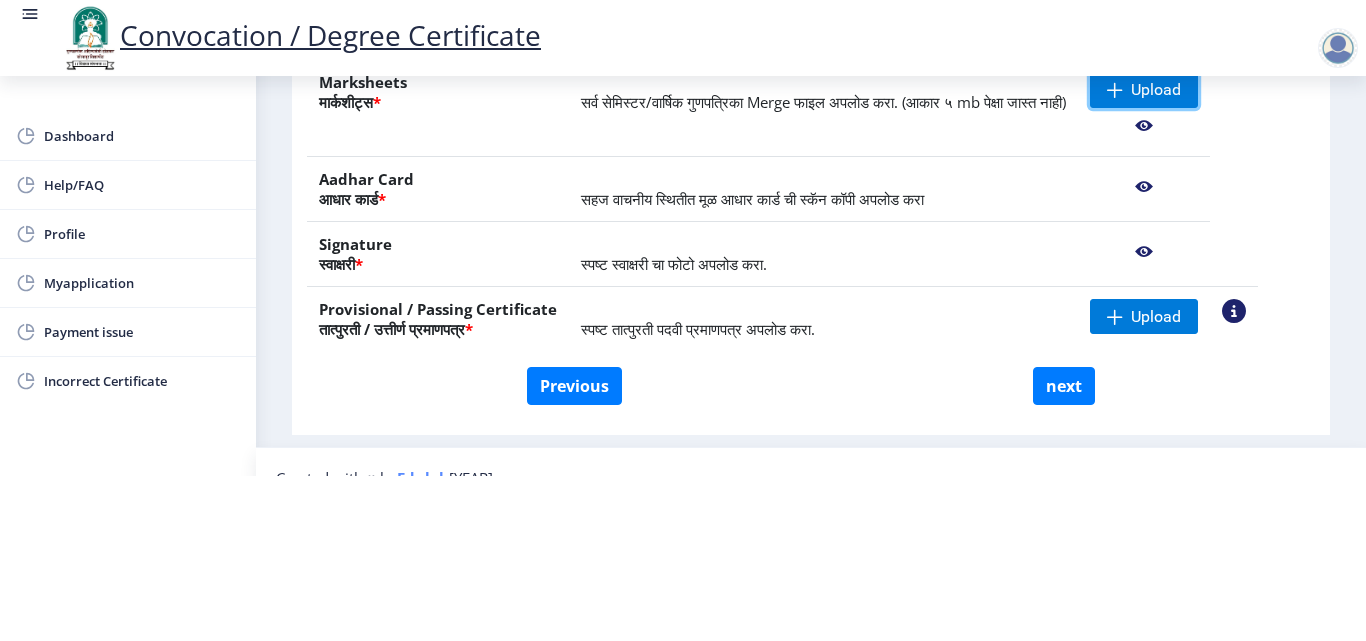 scroll, scrollTop: 381, scrollLeft: 0, axis: vertical 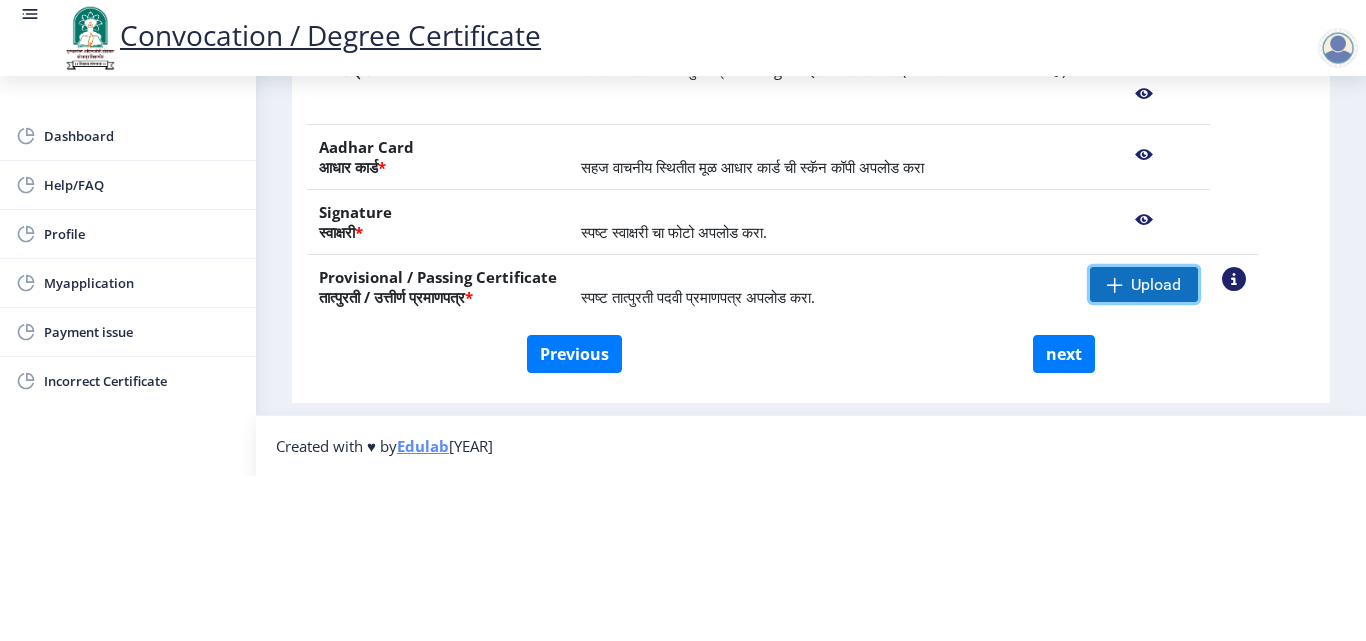 click on "Upload" at bounding box center (1156, 285) 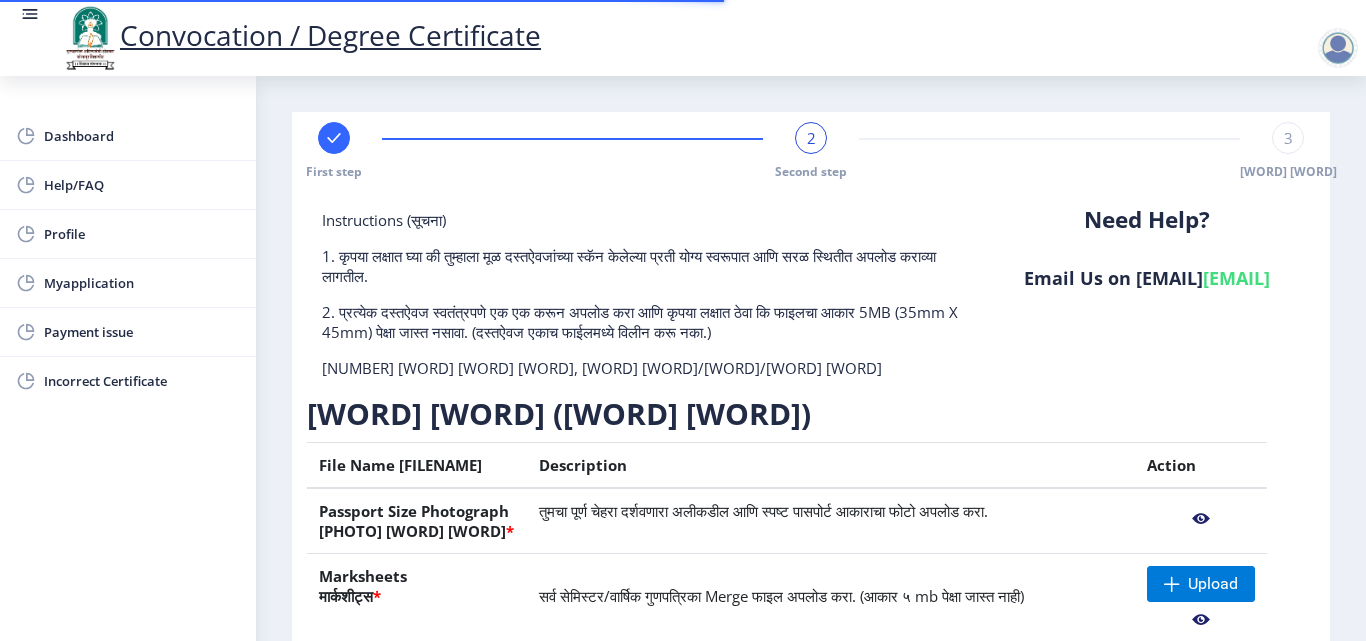 scroll, scrollTop: 185, scrollLeft: 0, axis: vertical 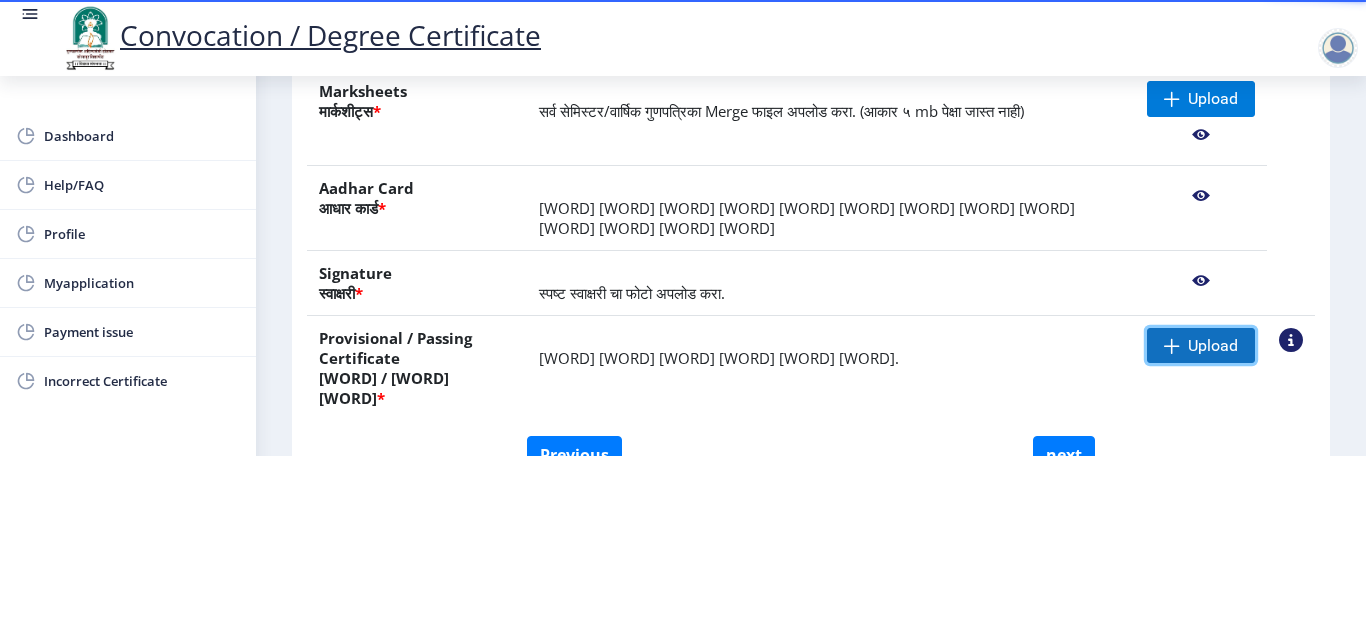 click on "Upload" at bounding box center [1201, 99] 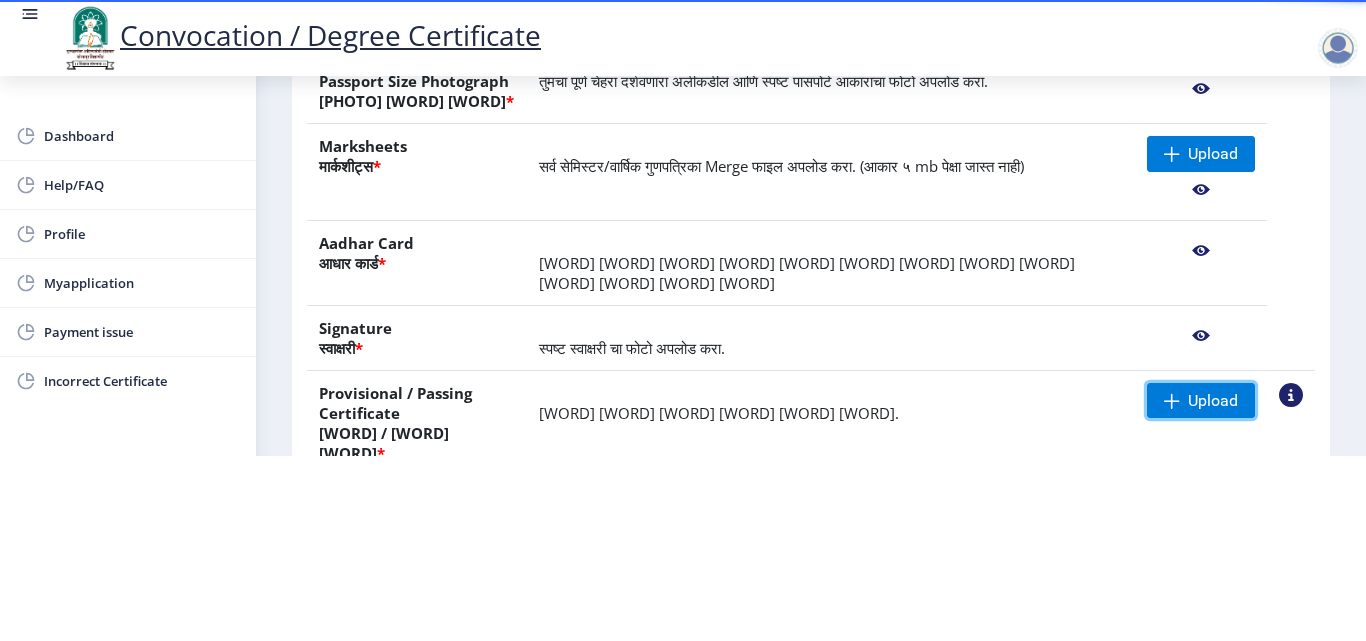 scroll, scrollTop: 200, scrollLeft: 0, axis: vertical 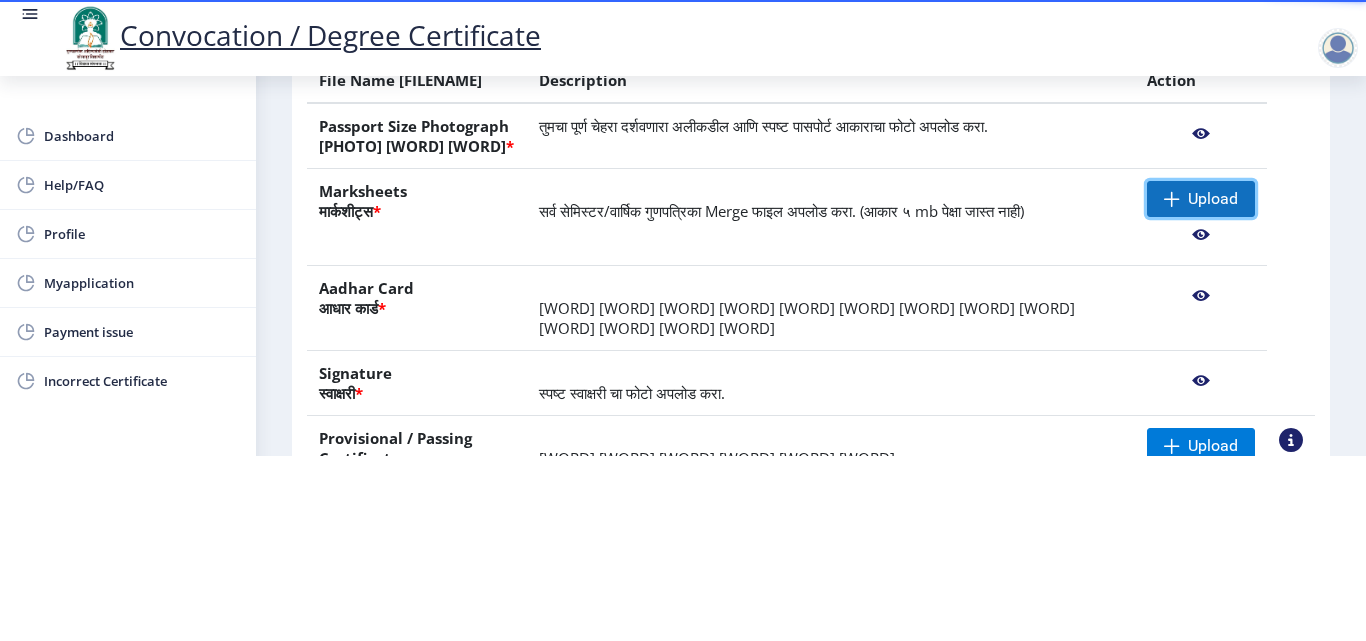click on "Upload" at bounding box center [1213, 199] 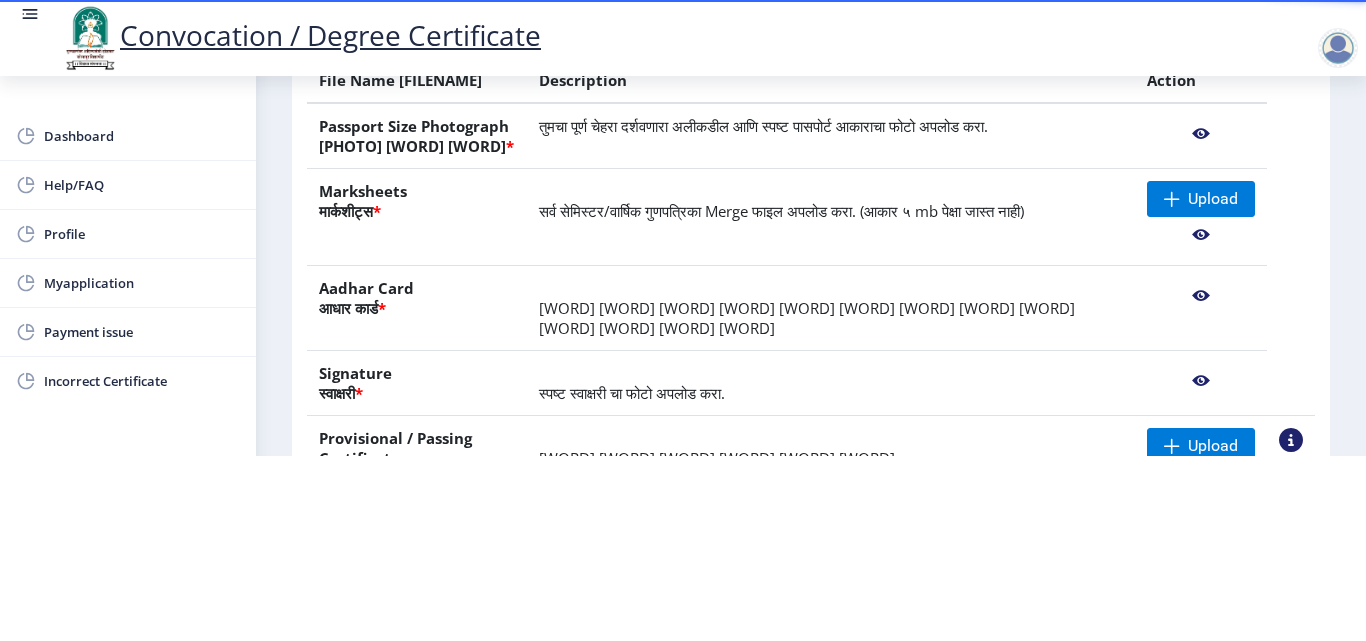 click at bounding box center [1201, 134] 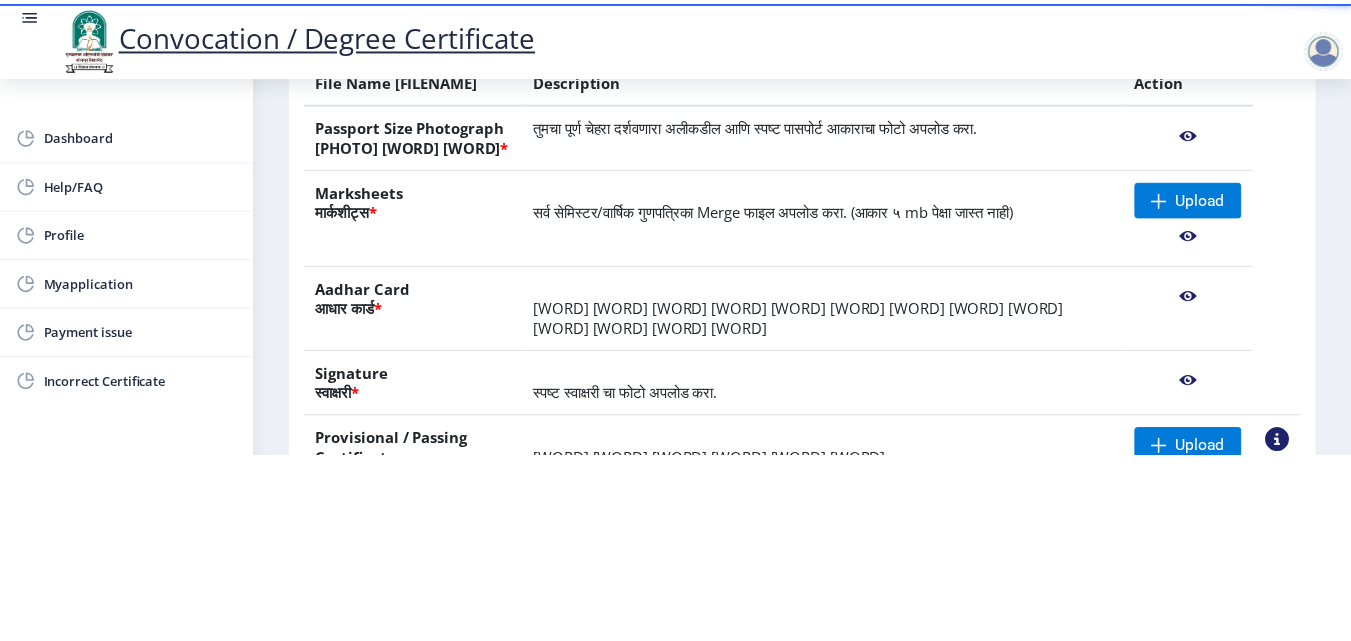 scroll, scrollTop: 0, scrollLeft: 0, axis: both 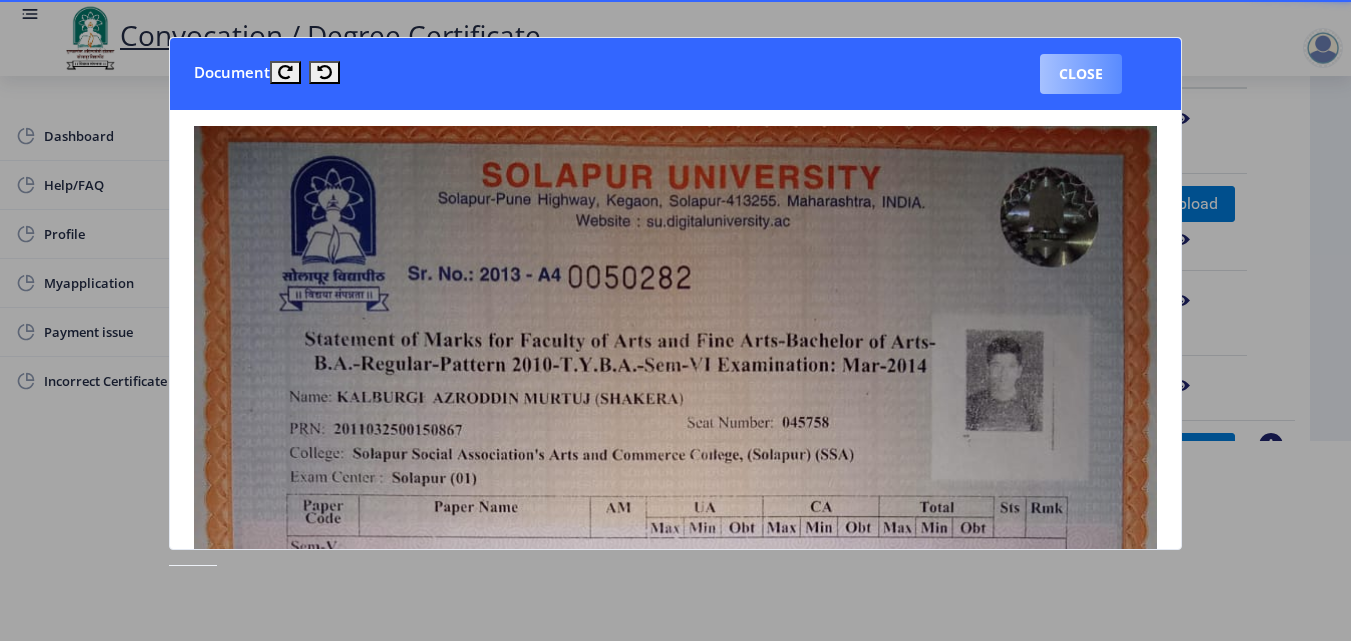 click on "Close" at bounding box center (1081, 74) 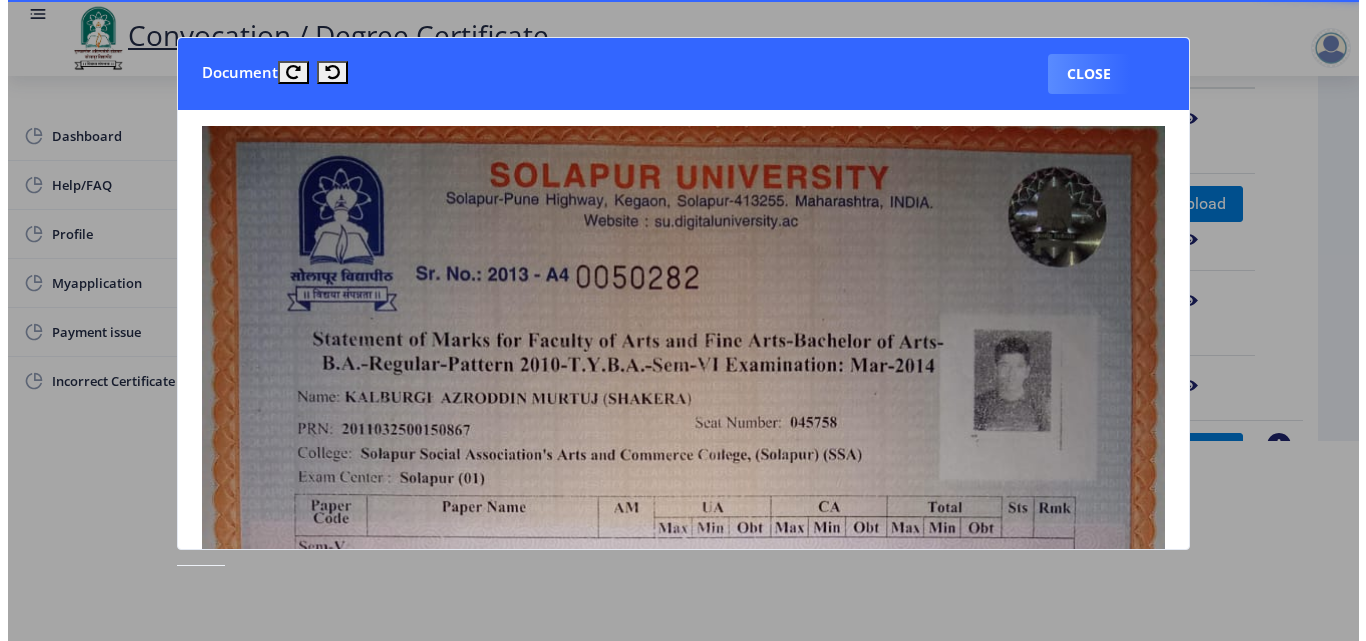 scroll, scrollTop: 185, scrollLeft: 0, axis: vertical 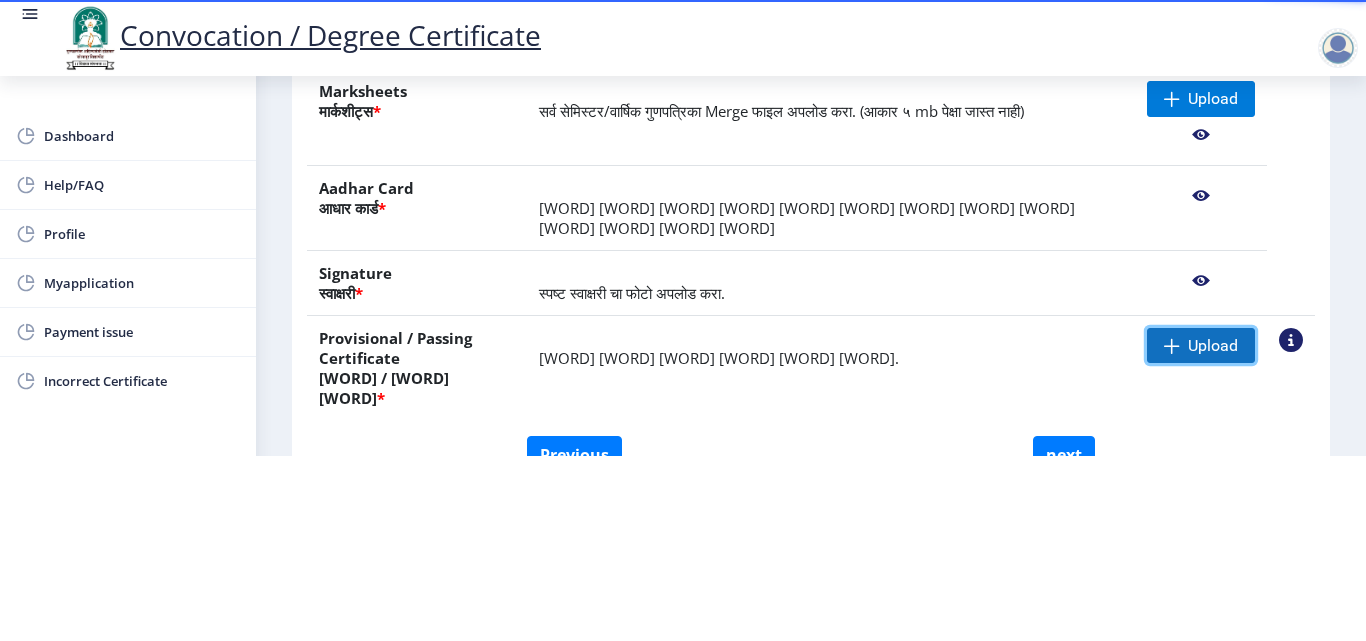 click on "Upload" at bounding box center [1213, 346] 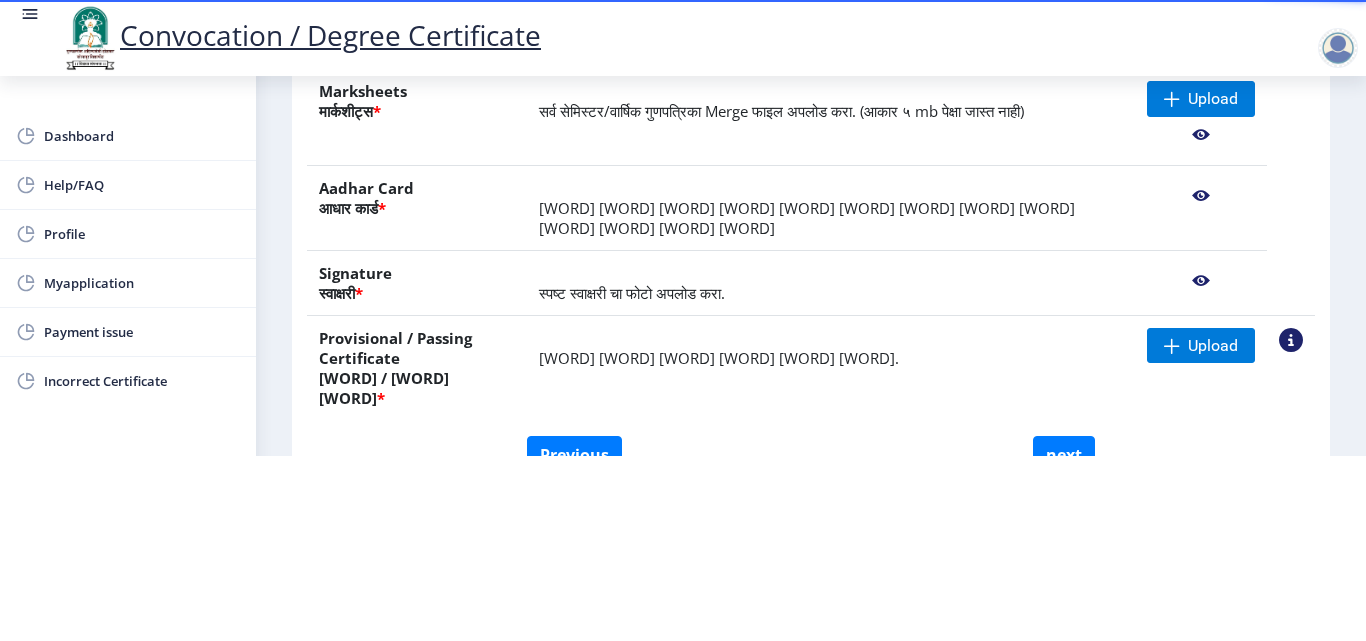 click at bounding box center (1291, 340) 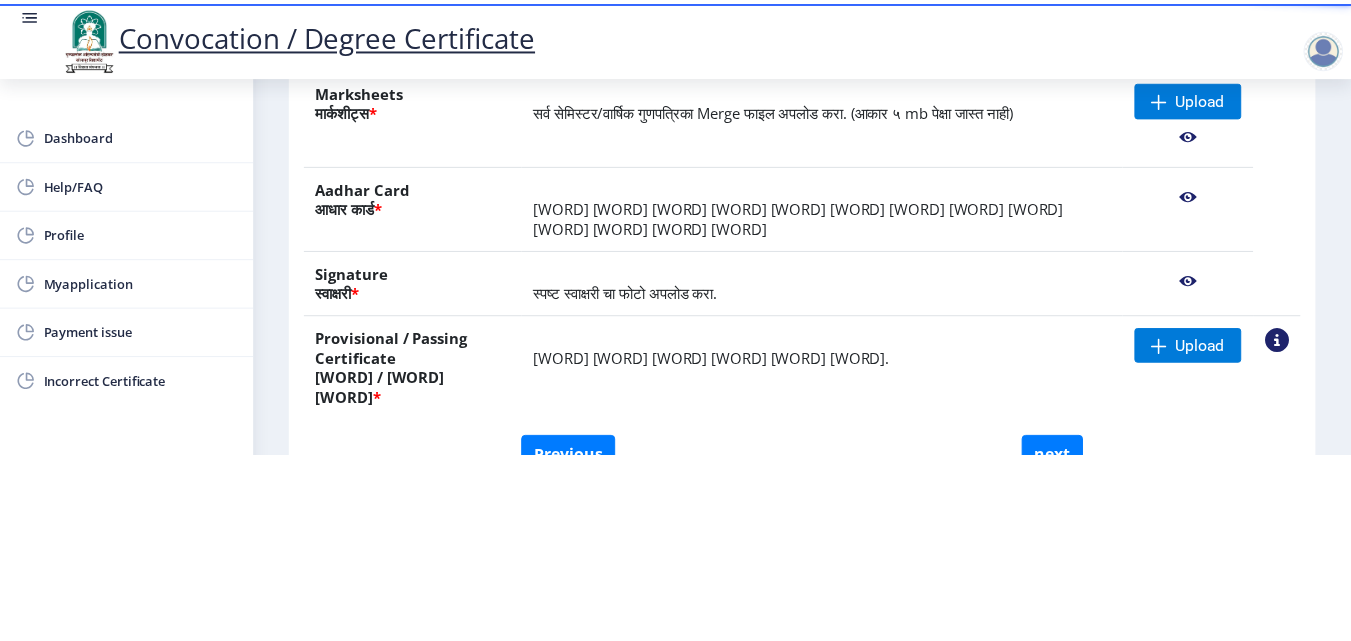 scroll, scrollTop: 0, scrollLeft: 0, axis: both 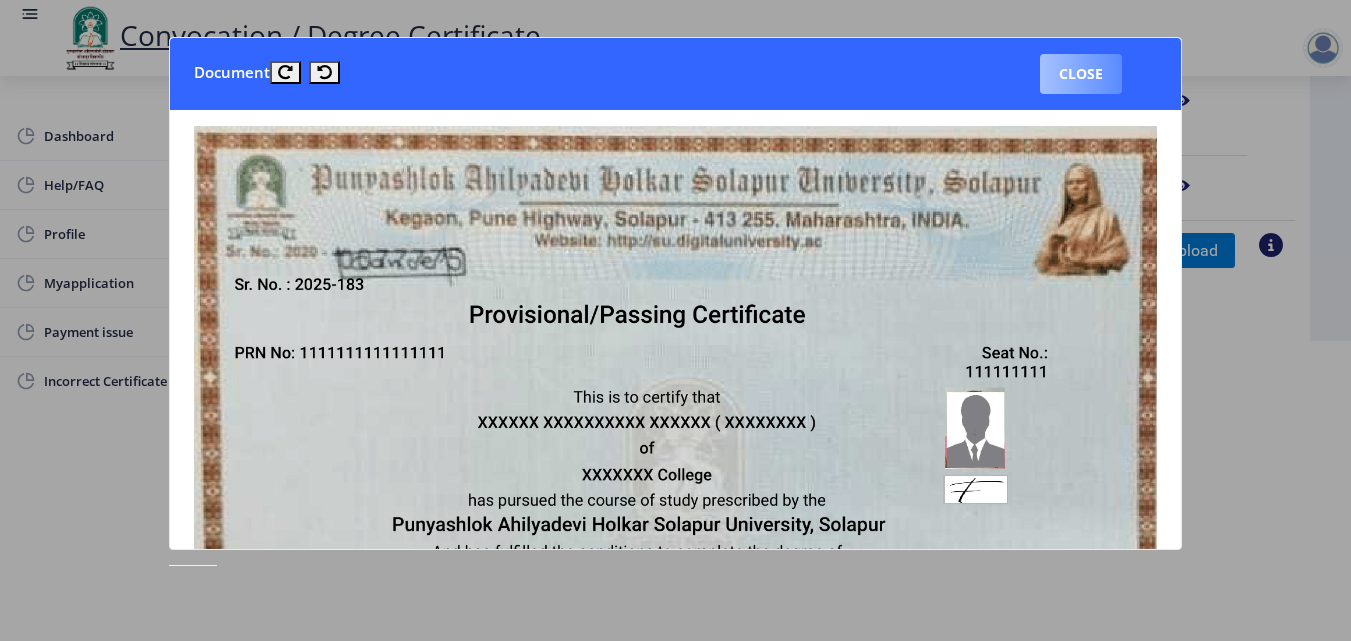 click on "Close" at bounding box center [1081, 74] 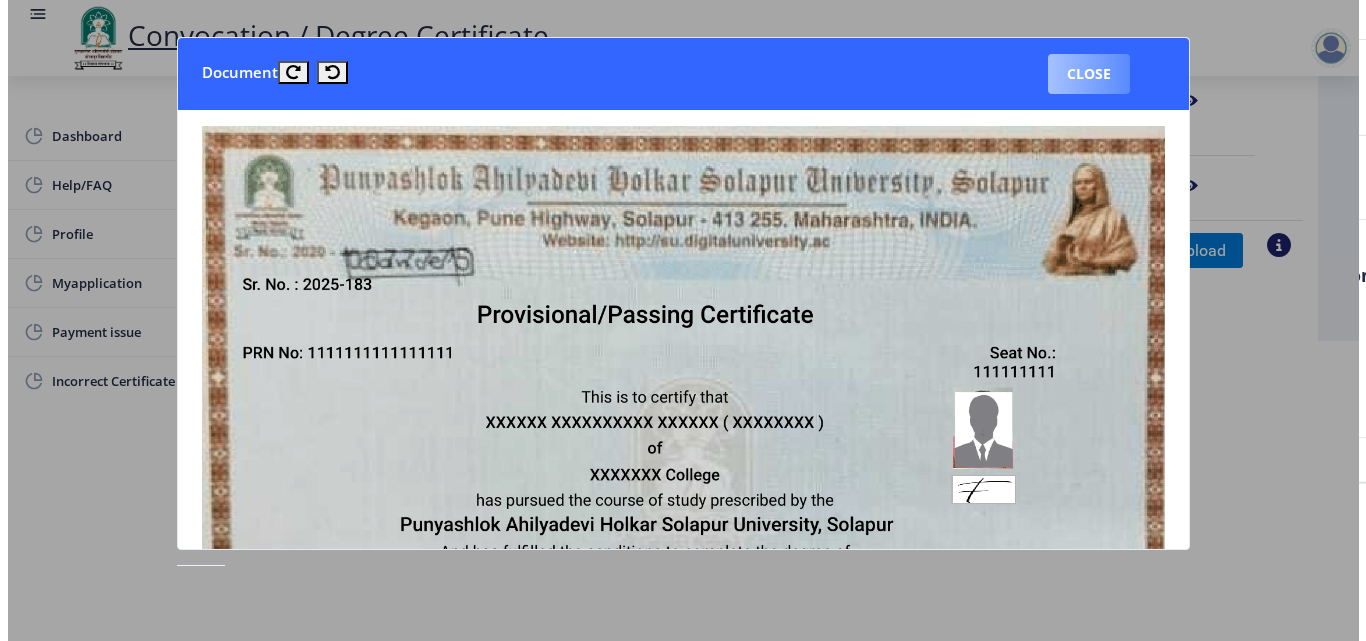 scroll, scrollTop: 185, scrollLeft: 0, axis: vertical 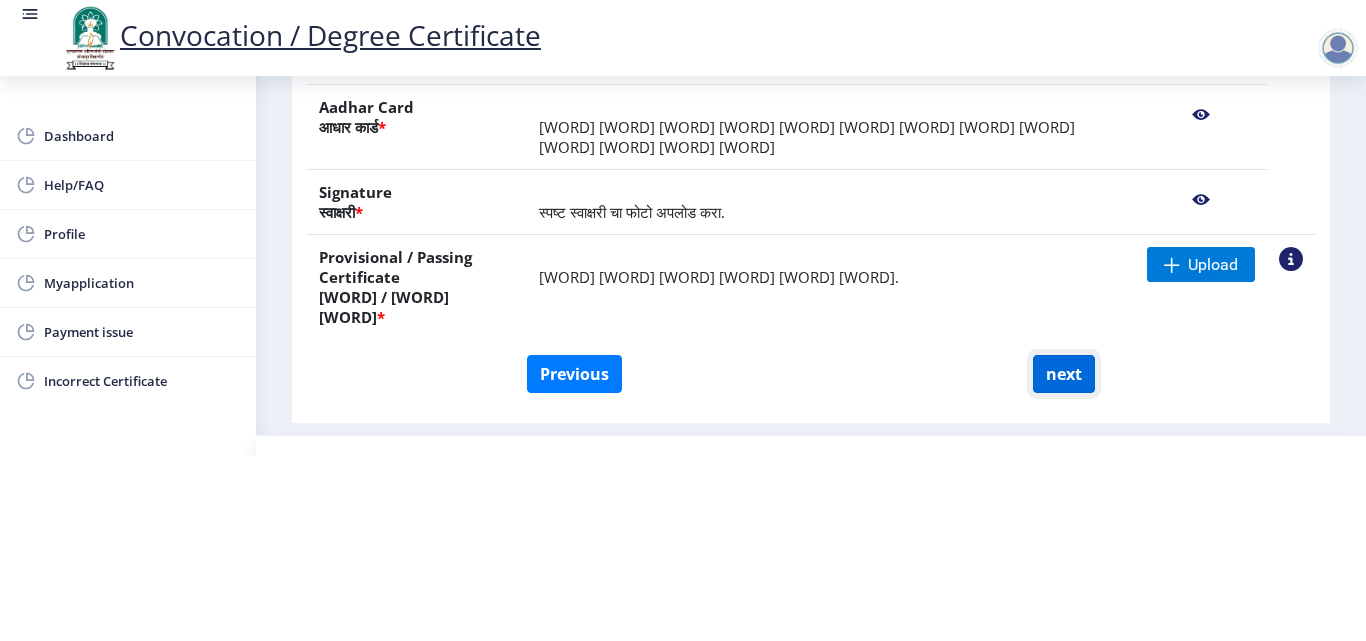 click on "next" at bounding box center [1064, 374] 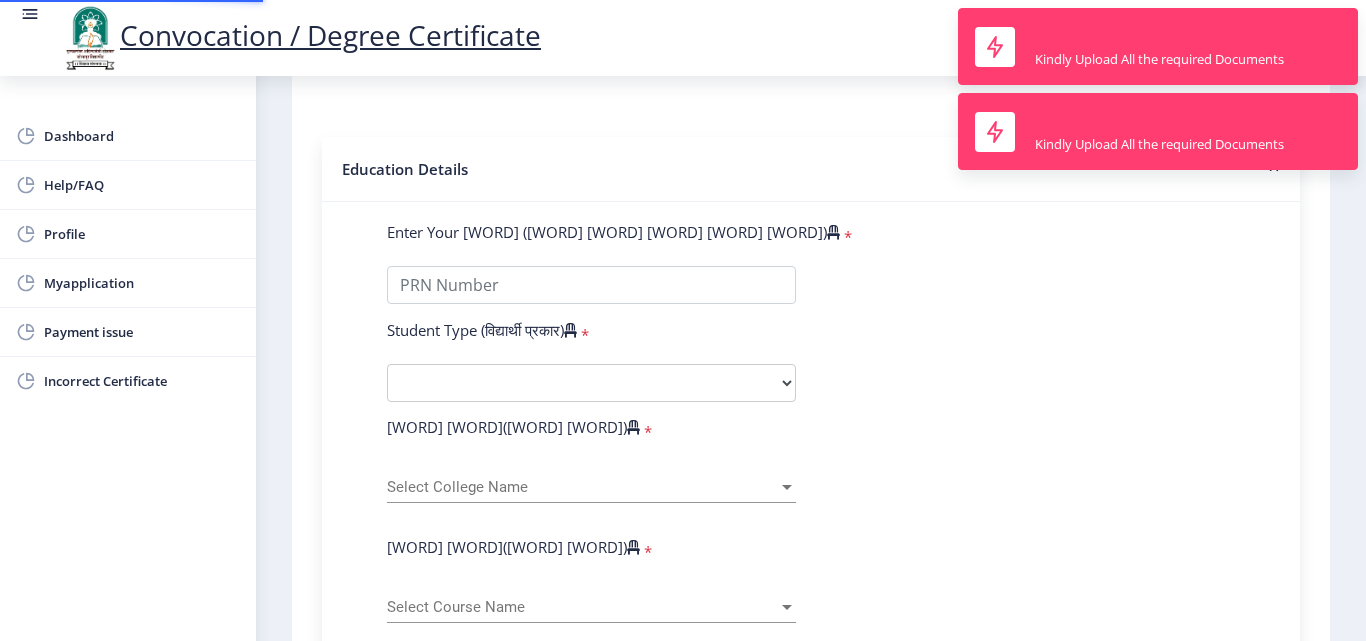 scroll, scrollTop: 0, scrollLeft: 0, axis: both 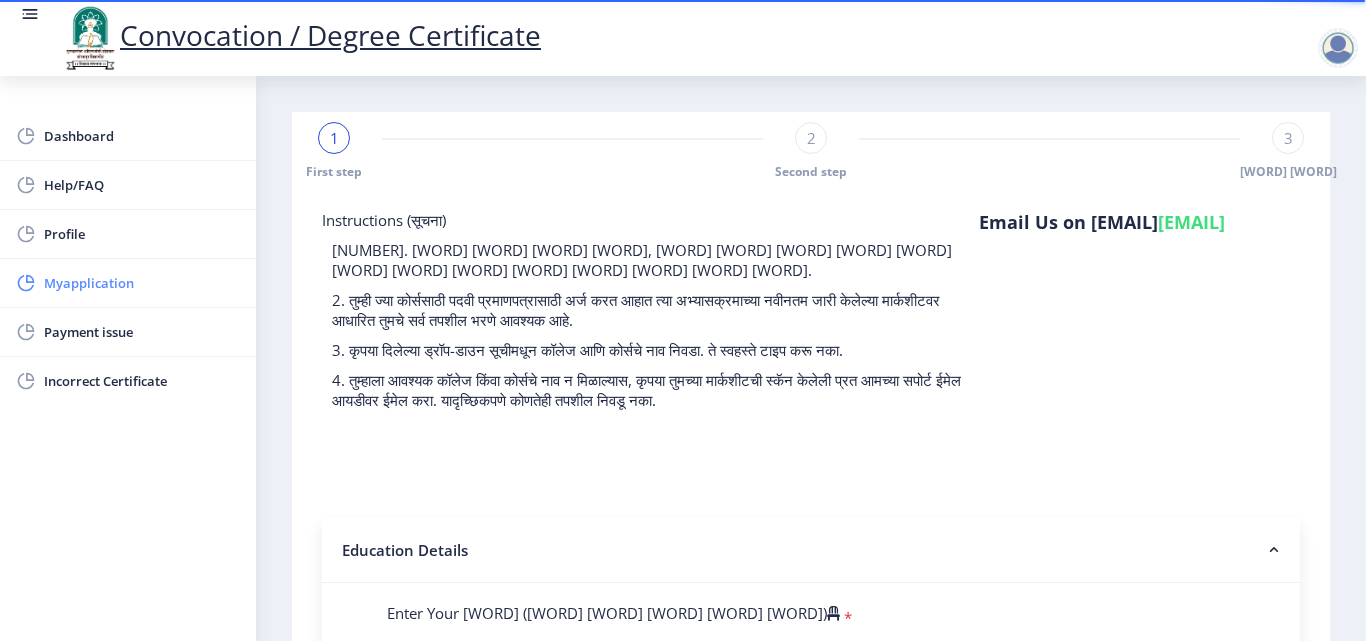 click on "Myapplication" at bounding box center [142, 283] 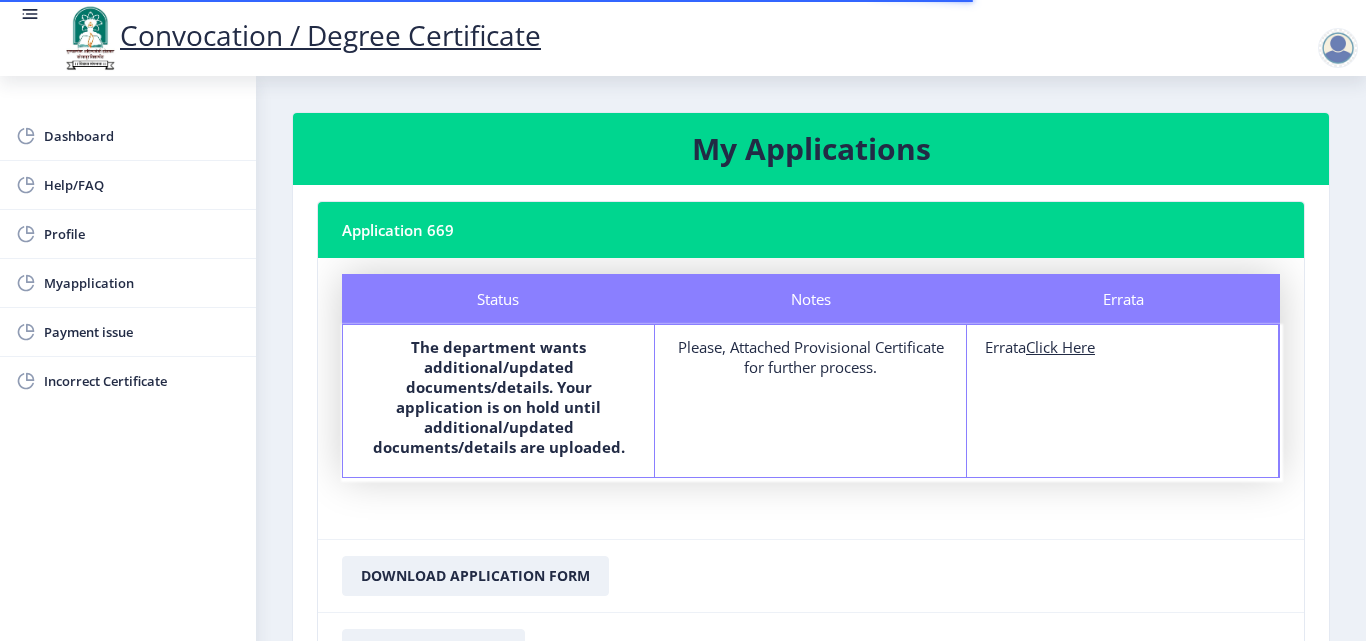 click on "Click Here" at bounding box center [1060, 347] 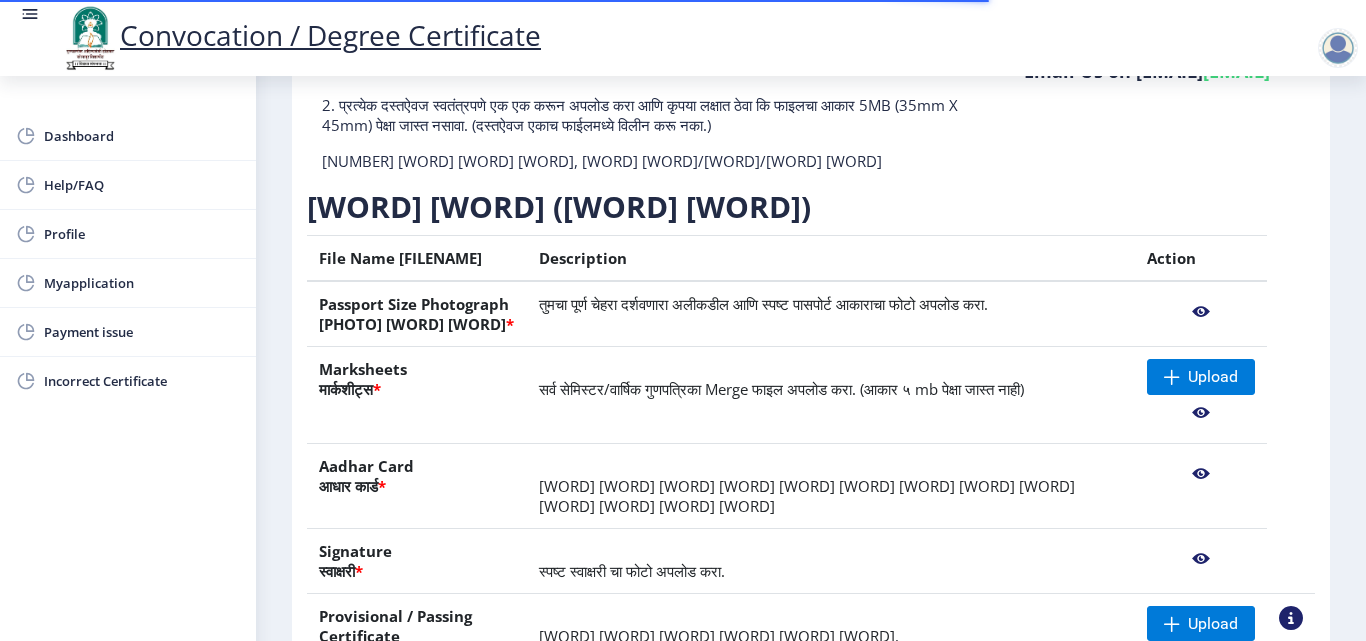 scroll, scrollTop: 381, scrollLeft: 0, axis: vertical 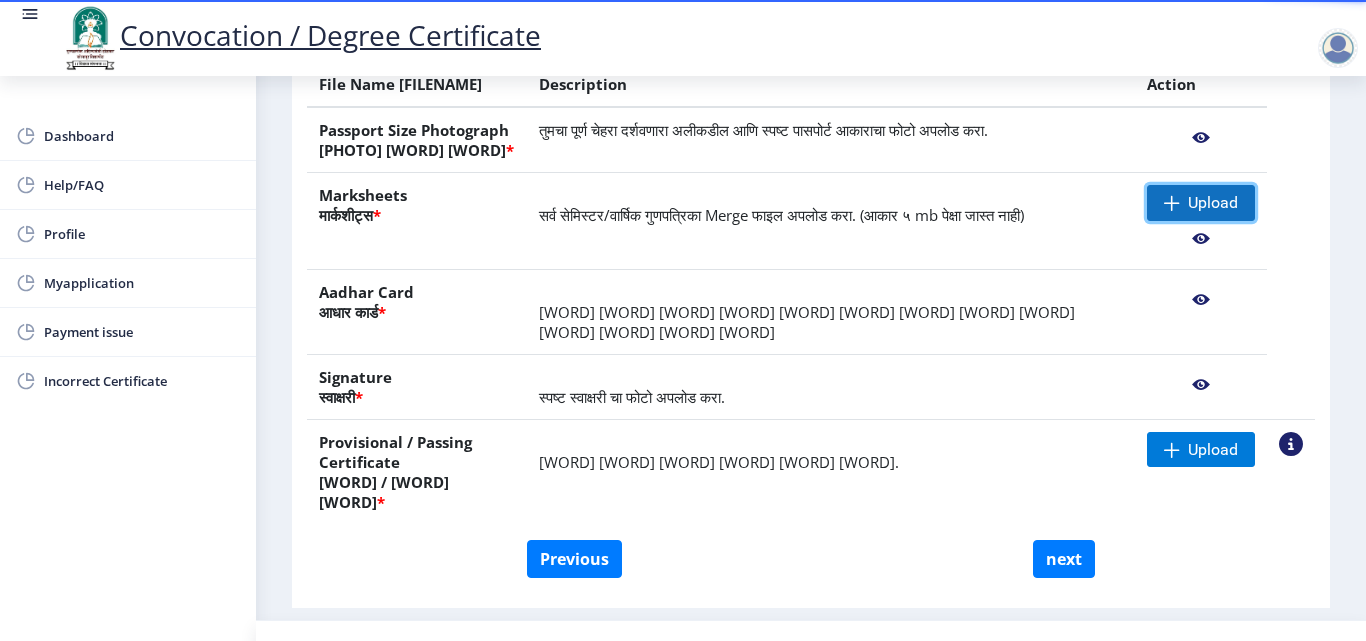 click on "Upload" at bounding box center [1213, 203] 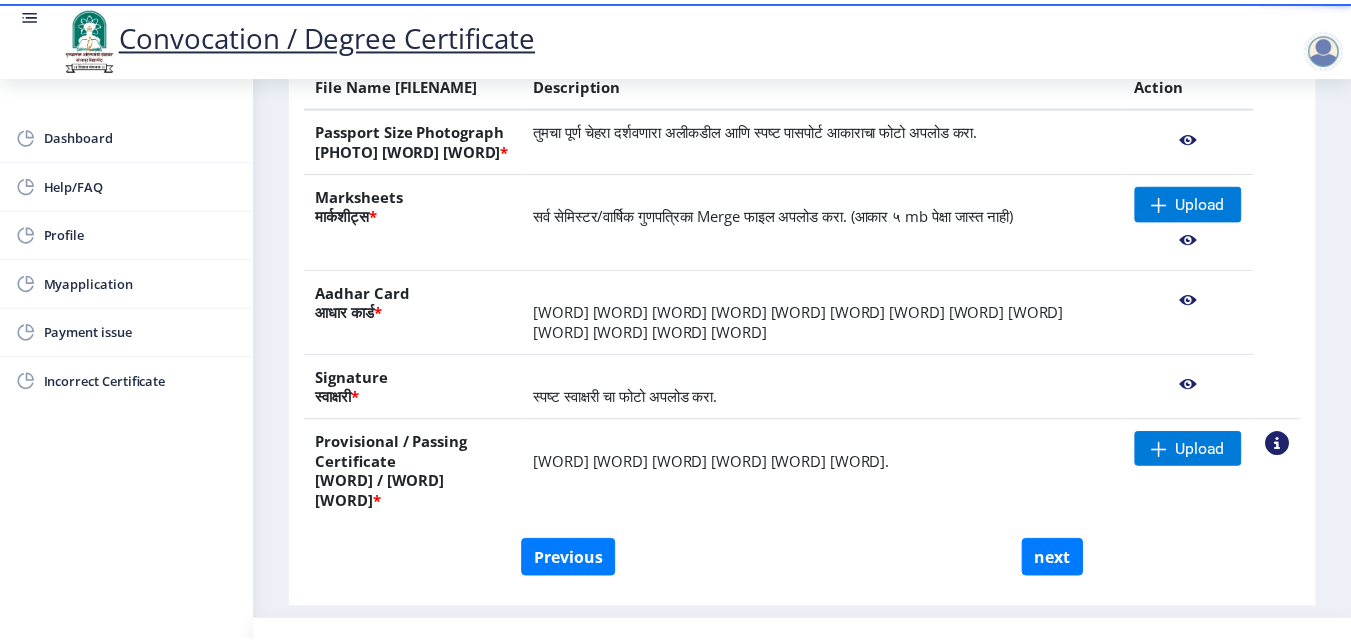 scroll, scrollTop: 349, scrollLeft: 0, axis: vertical 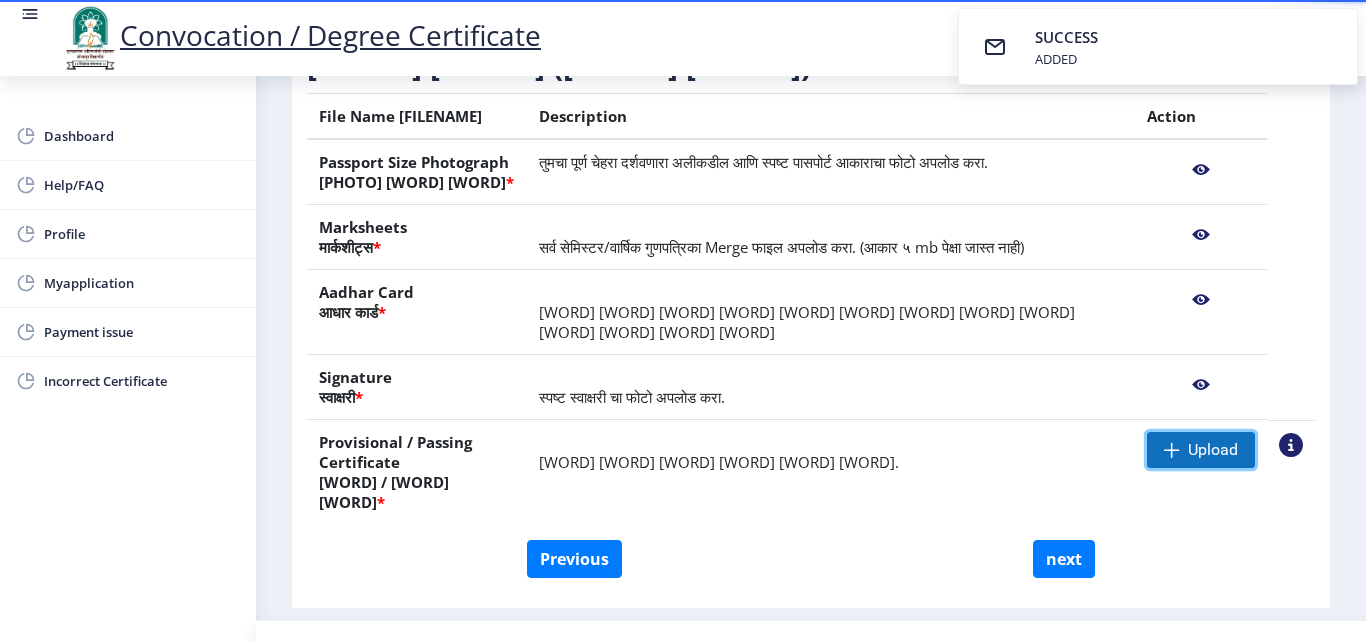 click on "Upload" at bounding box center (1213, 450) 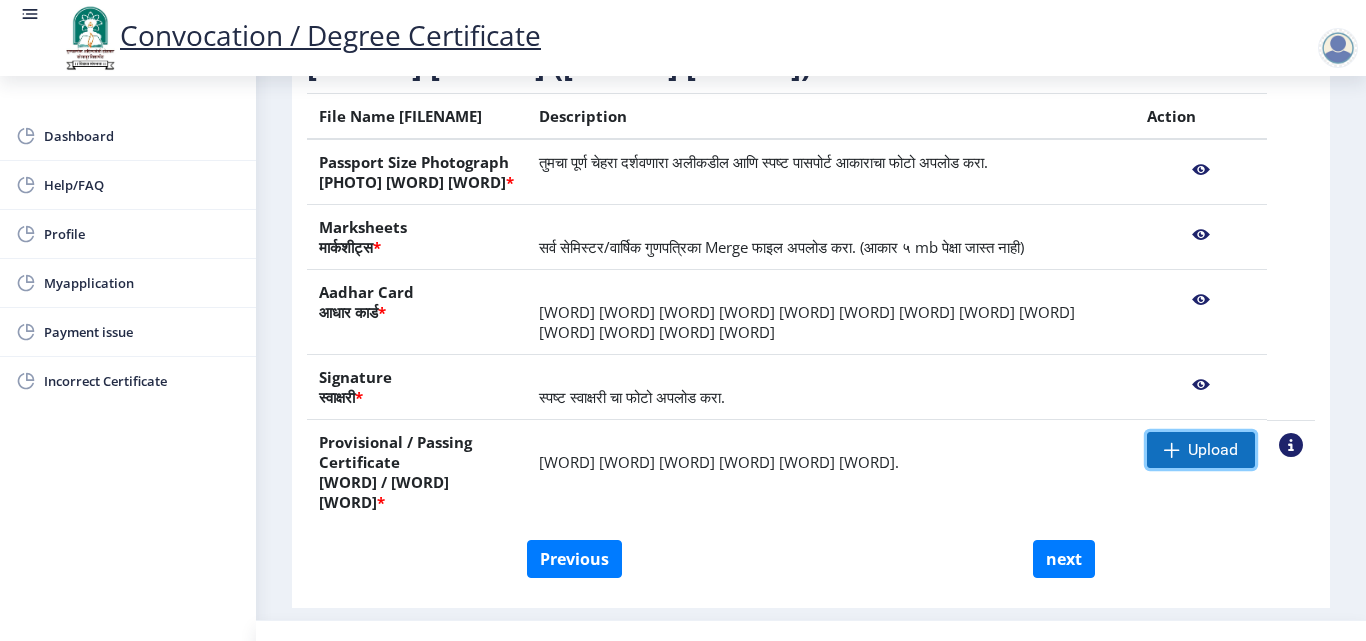 click on "Upload" at bounding box center [1213, 450] 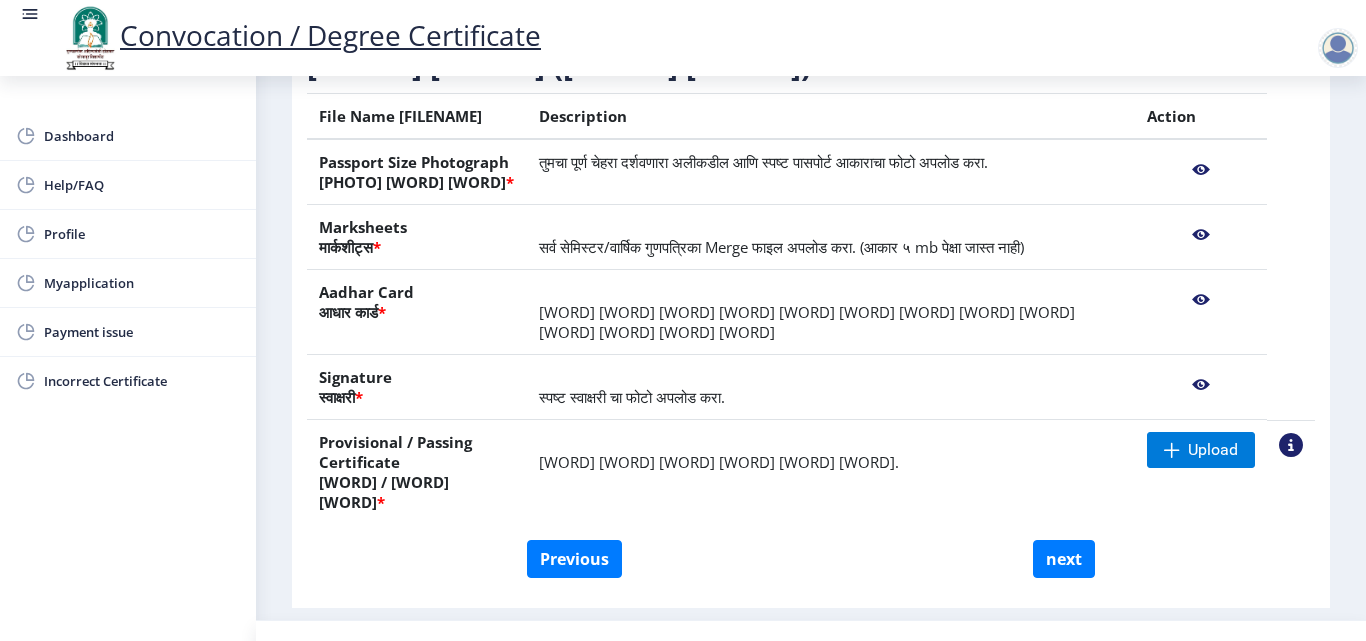 click at bounding box center (1201, 170) 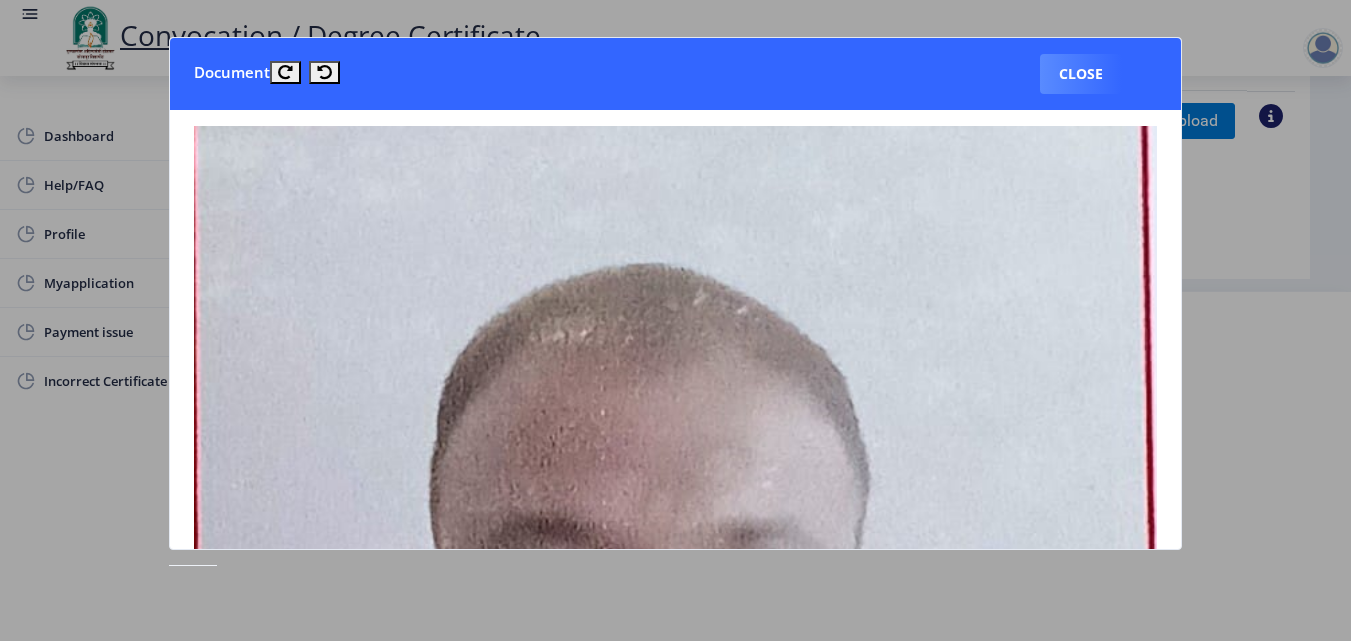 type 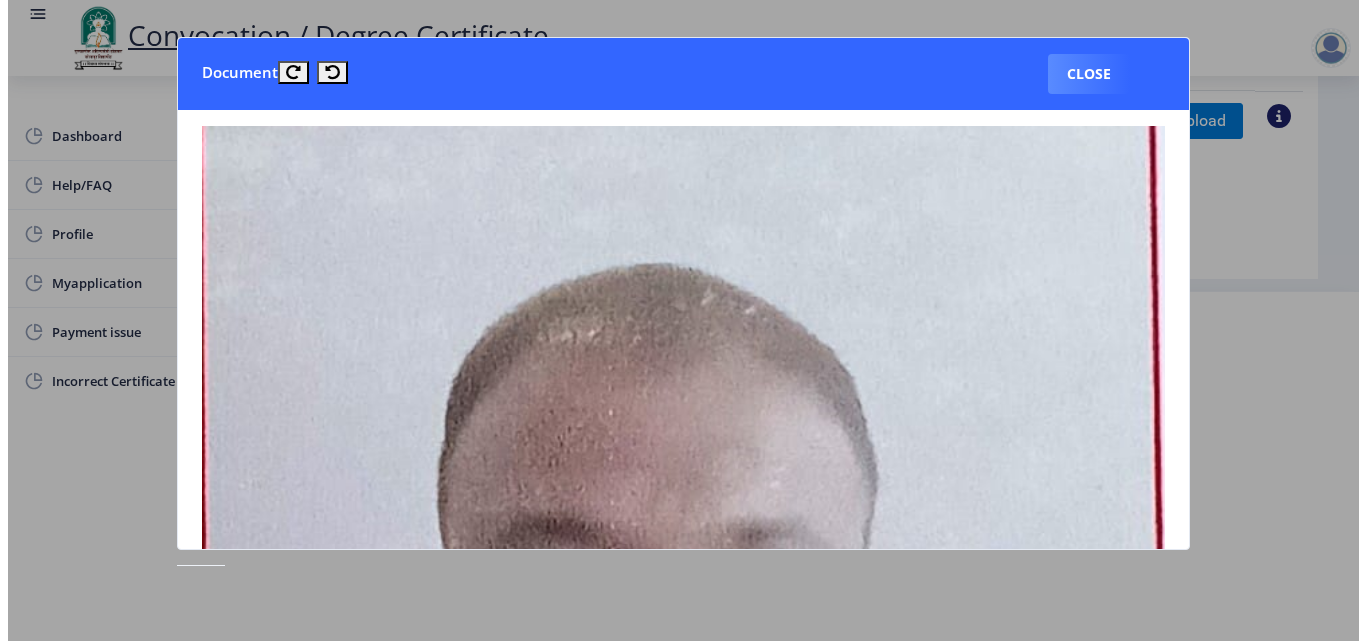 scroll, scrollTop: 153, scrollLeft: 0, axis: vertical 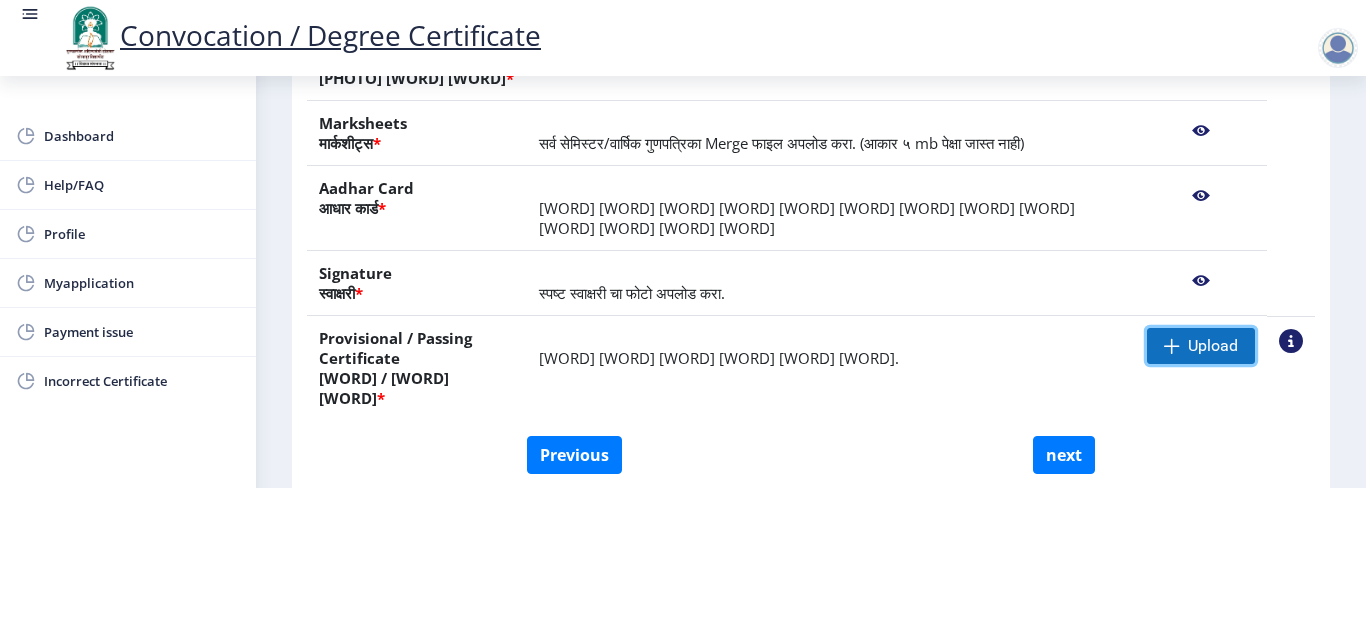 click on "Upload" at bounding box center (1213, 346) 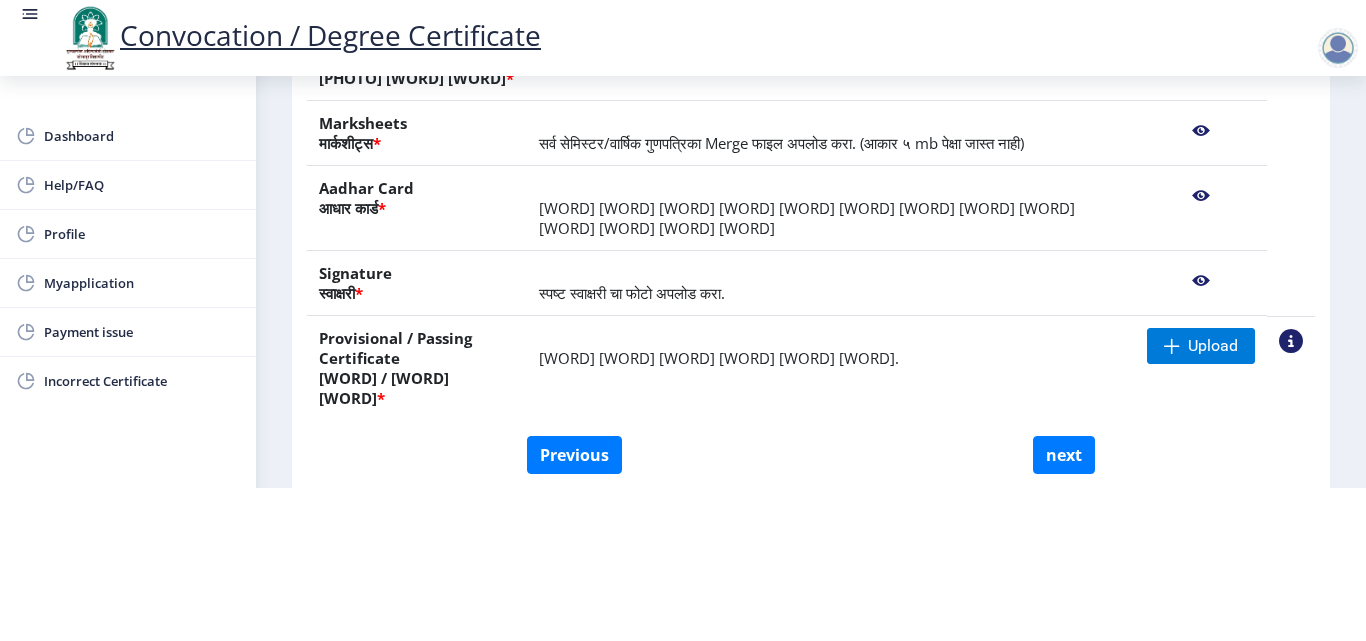 click at bounding box center (1291, 341) 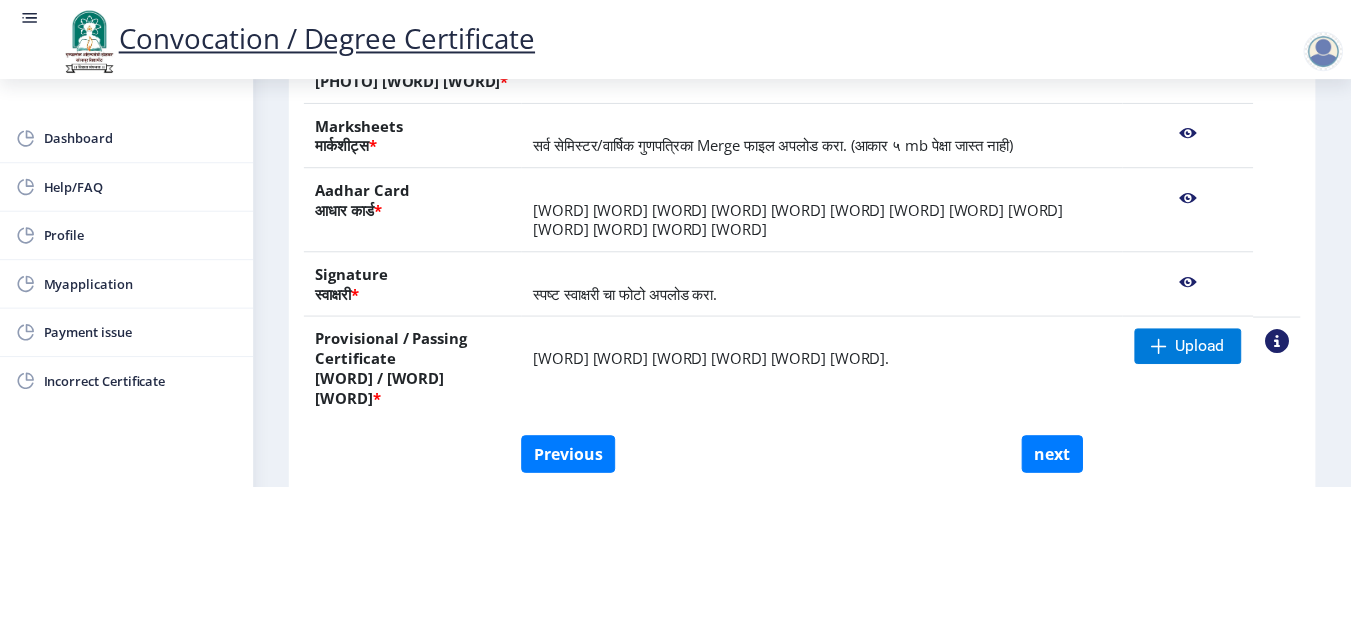 scroll, scrollTop: 0, scrollLeft: 0, axis: both 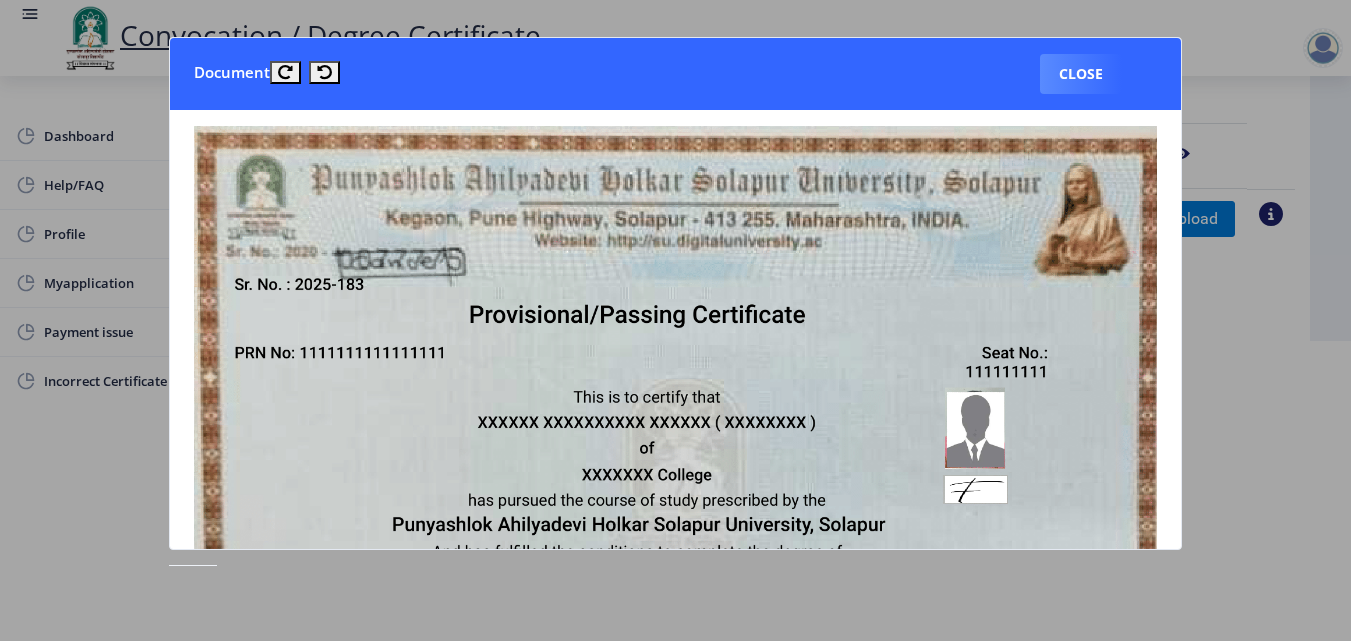 type 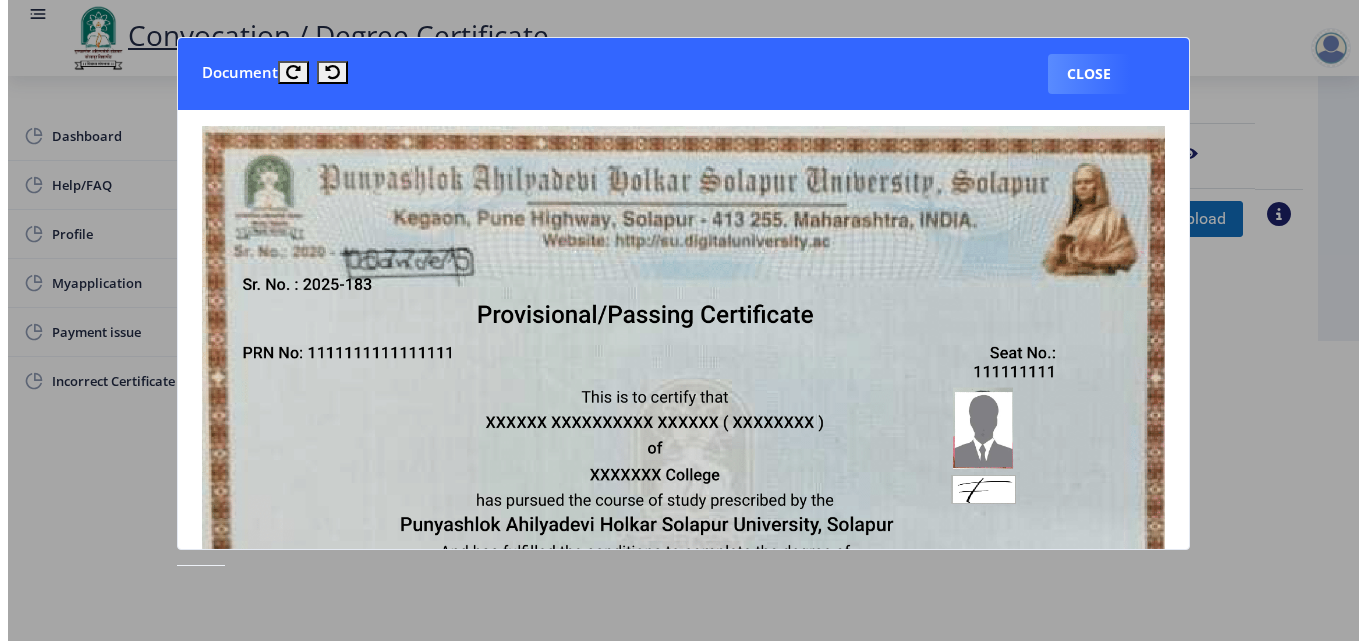 scroll, scrollTop: 153, scrollLeft: 0, axis: vertical 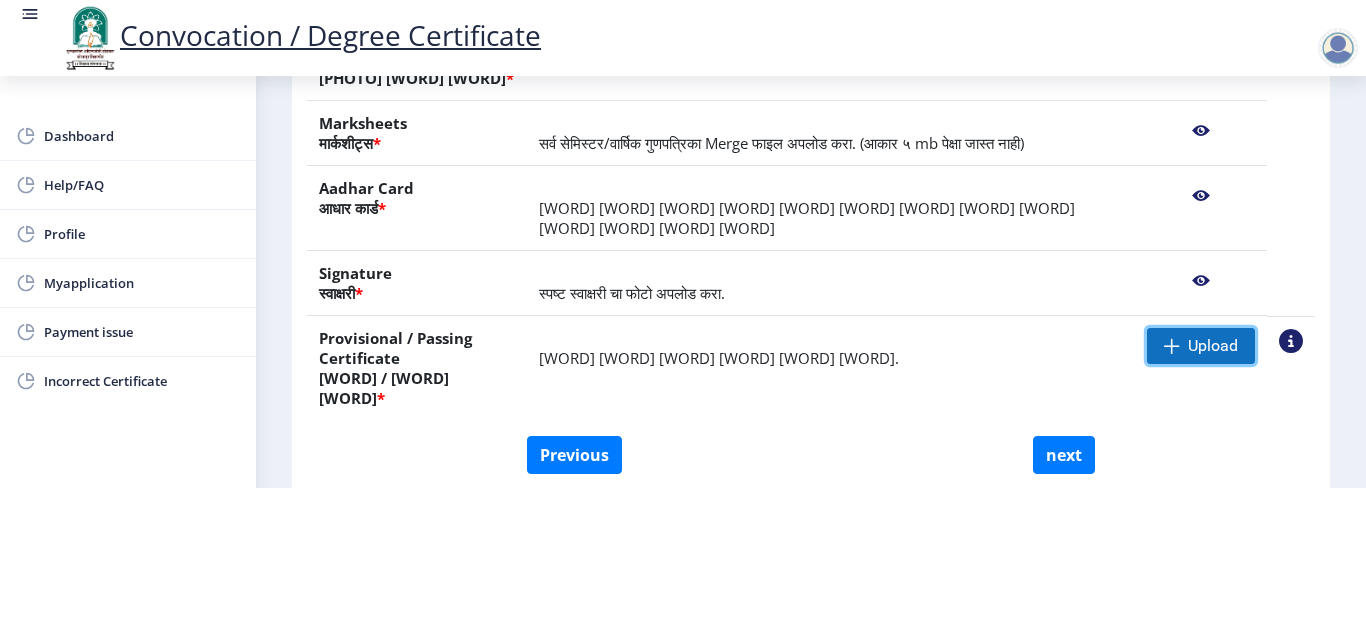 click on "Upload" at bounding box center (1213, 346) 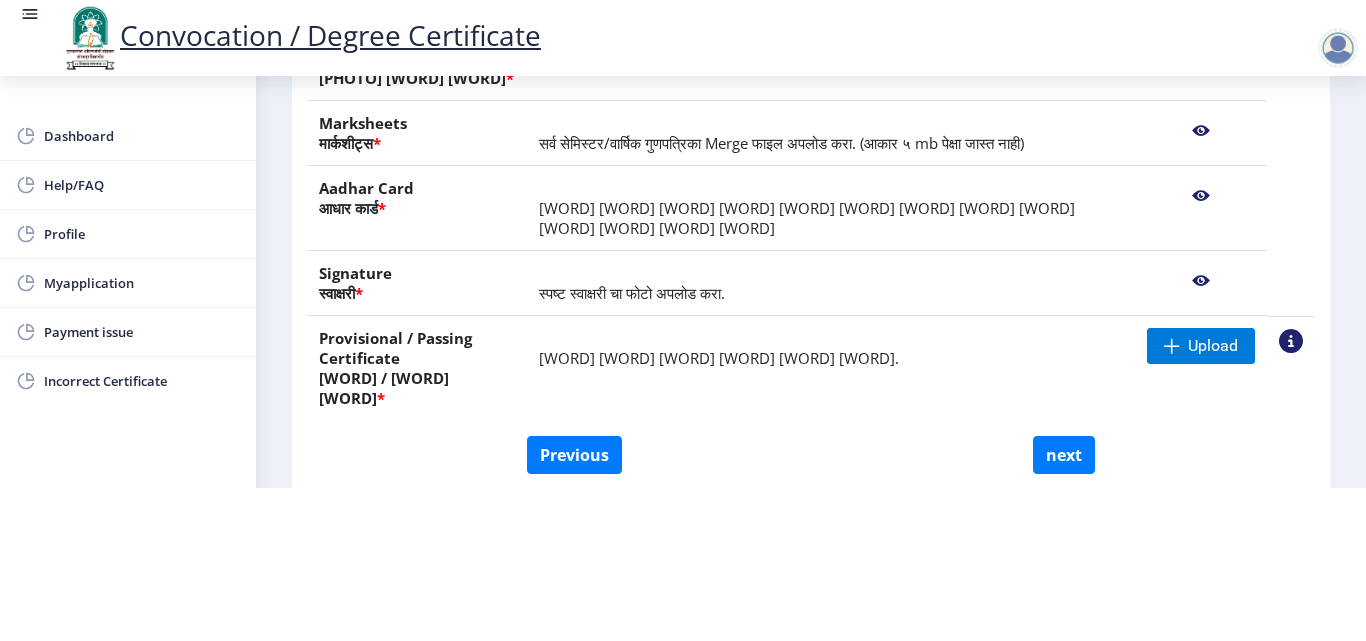 click at bounding box center (1291, 341) 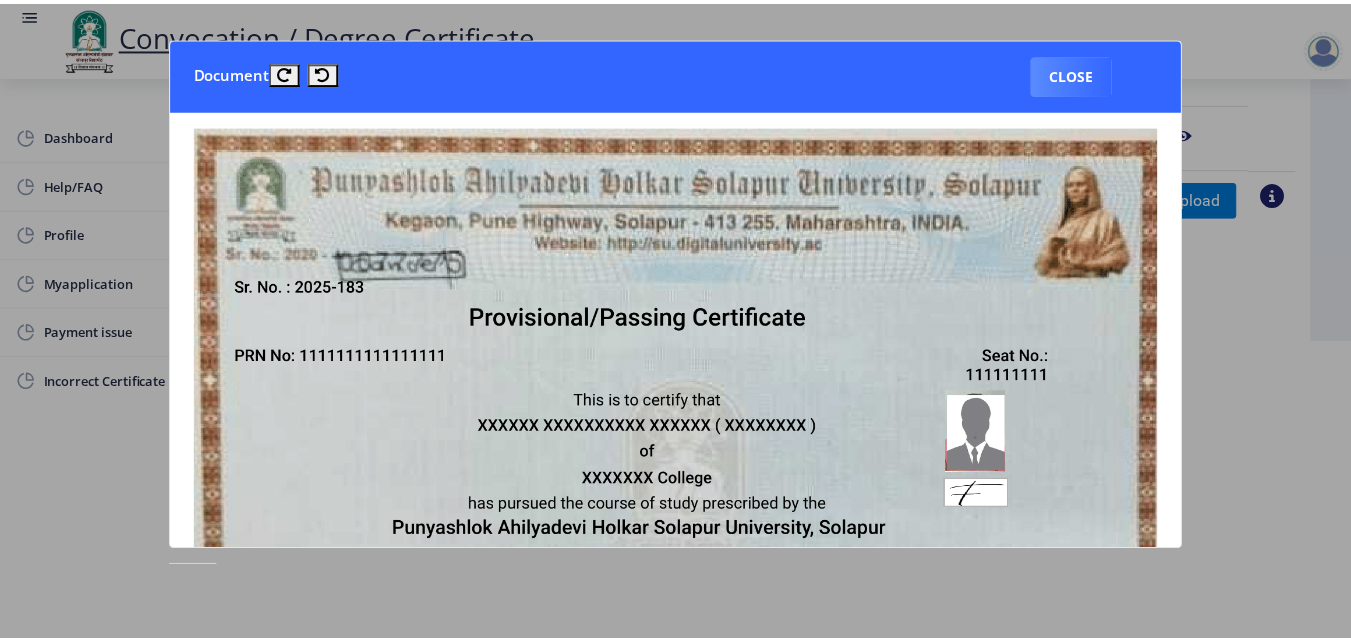 scroll, scrollTop: 0, scrollLeft: 0, axis: both 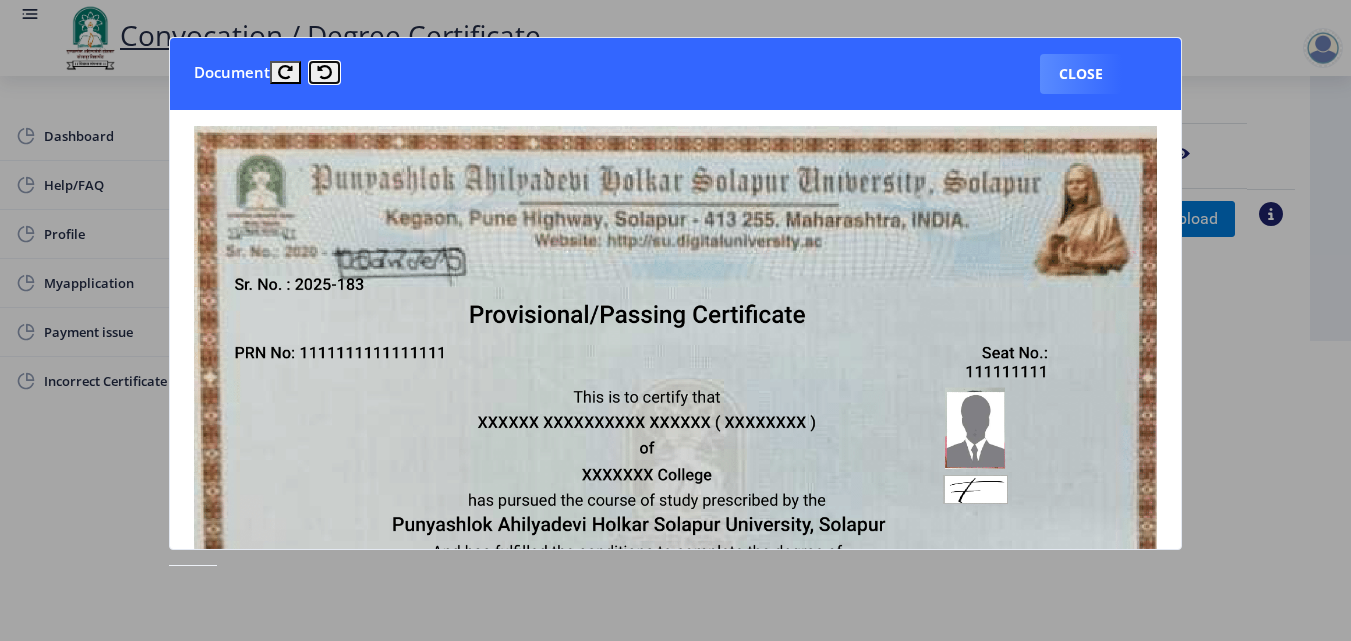 click at bounding box center (324, 72) 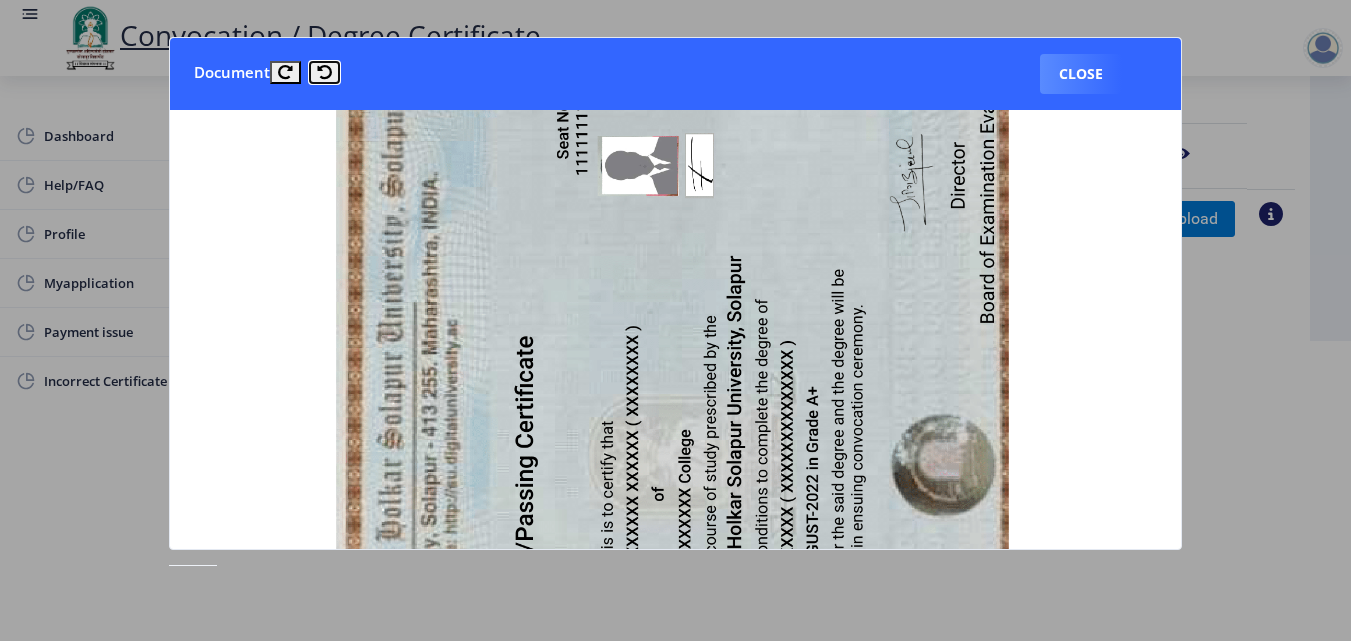 click at bounding box center (324, 72) 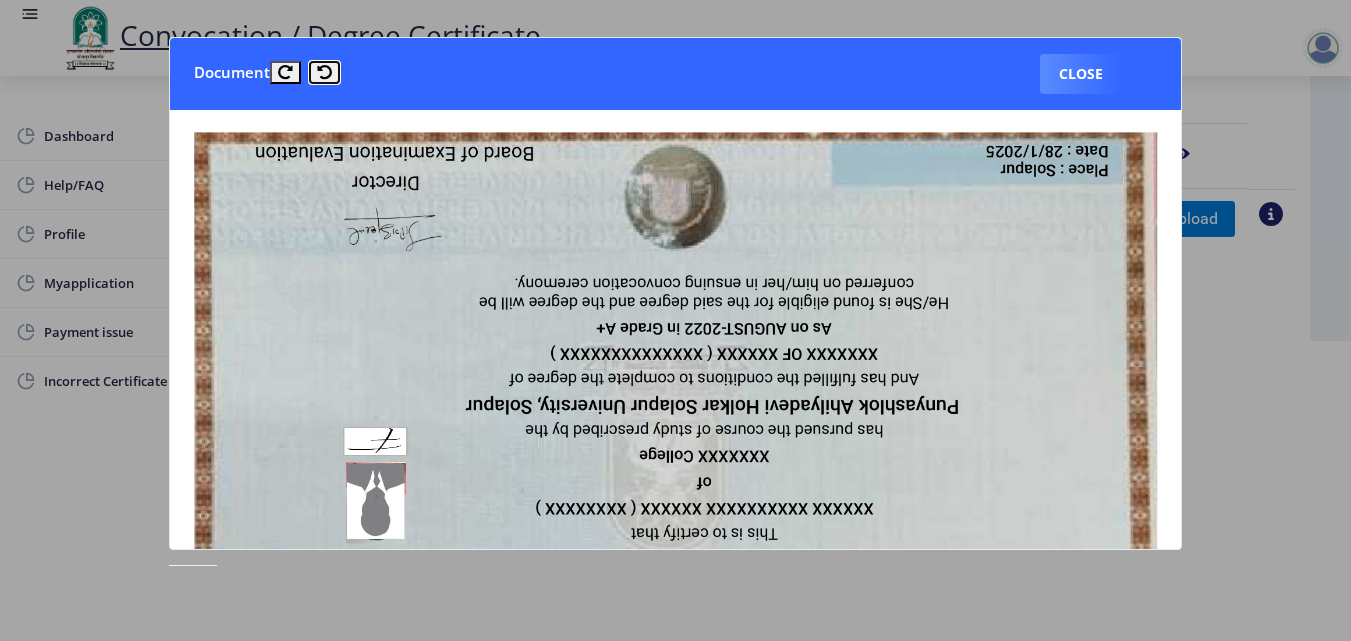 click at bounding box center (324, 72) 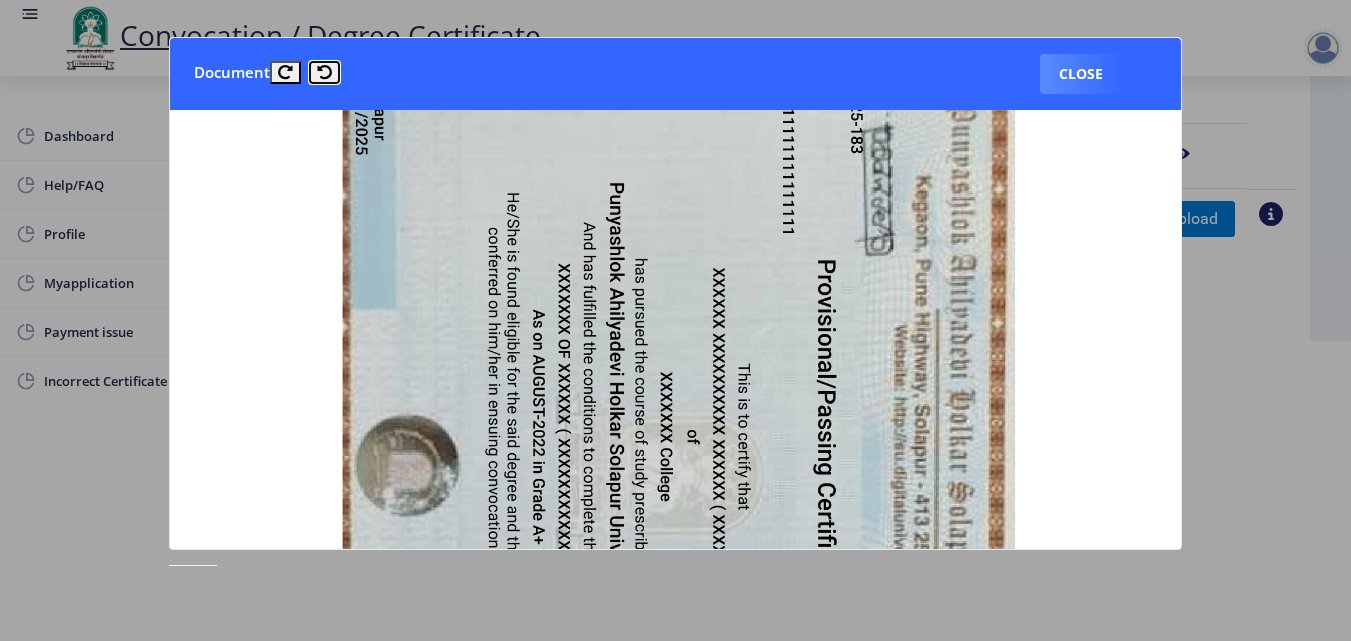 click at bounding box center (324, 72) 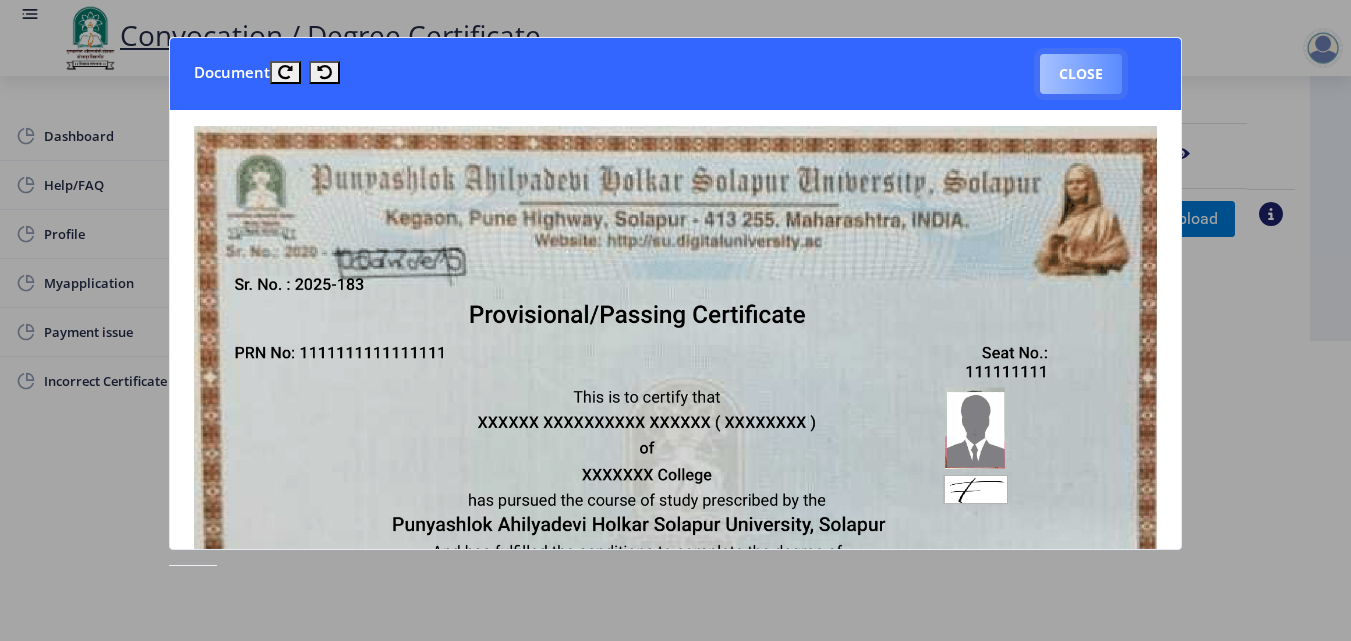 click on "Close" at bounding box center (1081, 74) 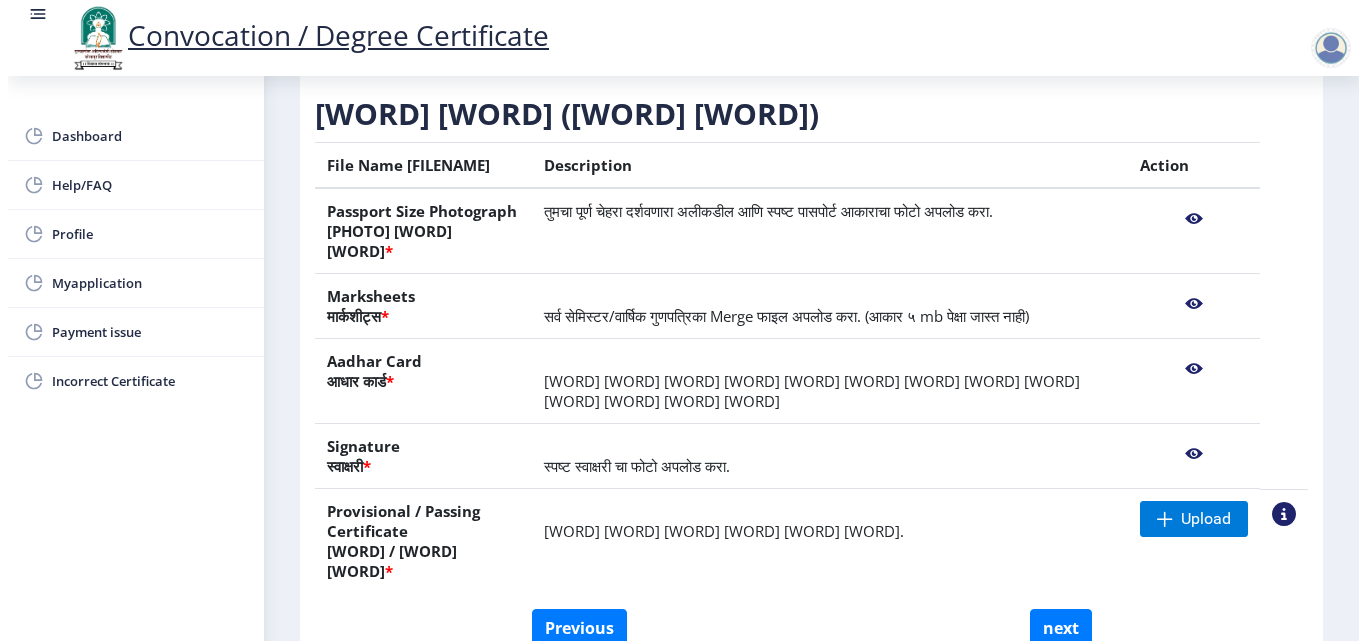scroll, scrollTop: 153, scrollLeft: 0, axis: vertical 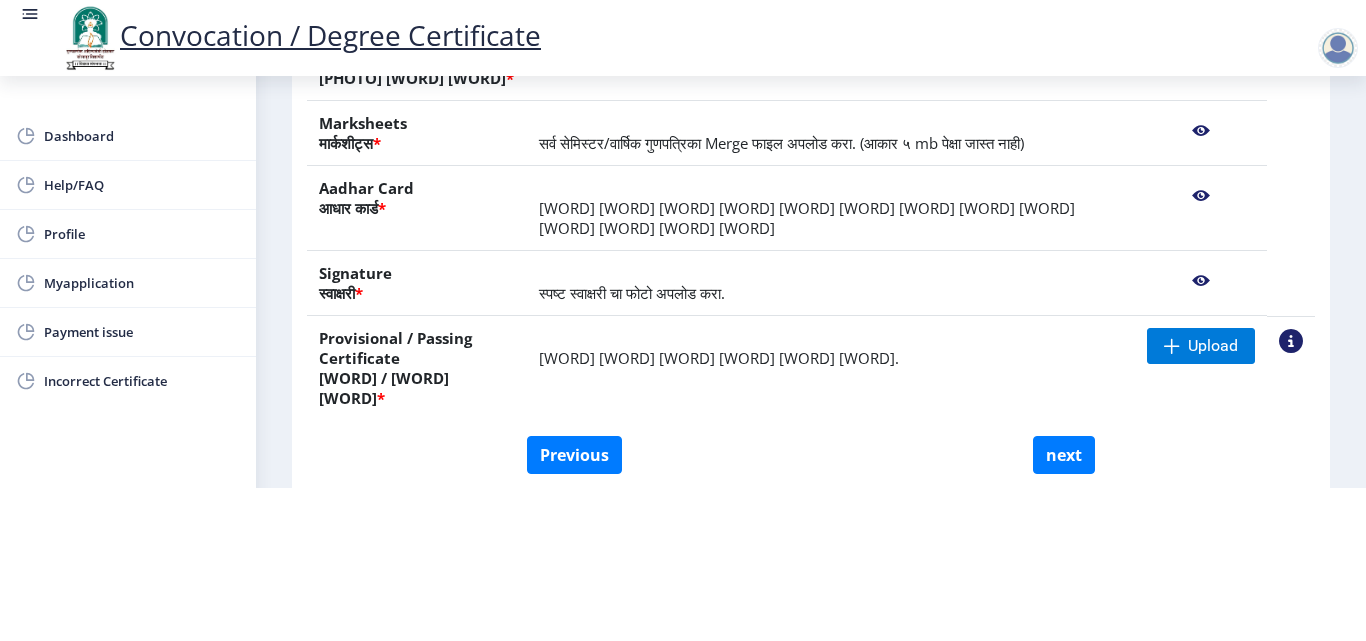 click at bounding box center [1291, 341] 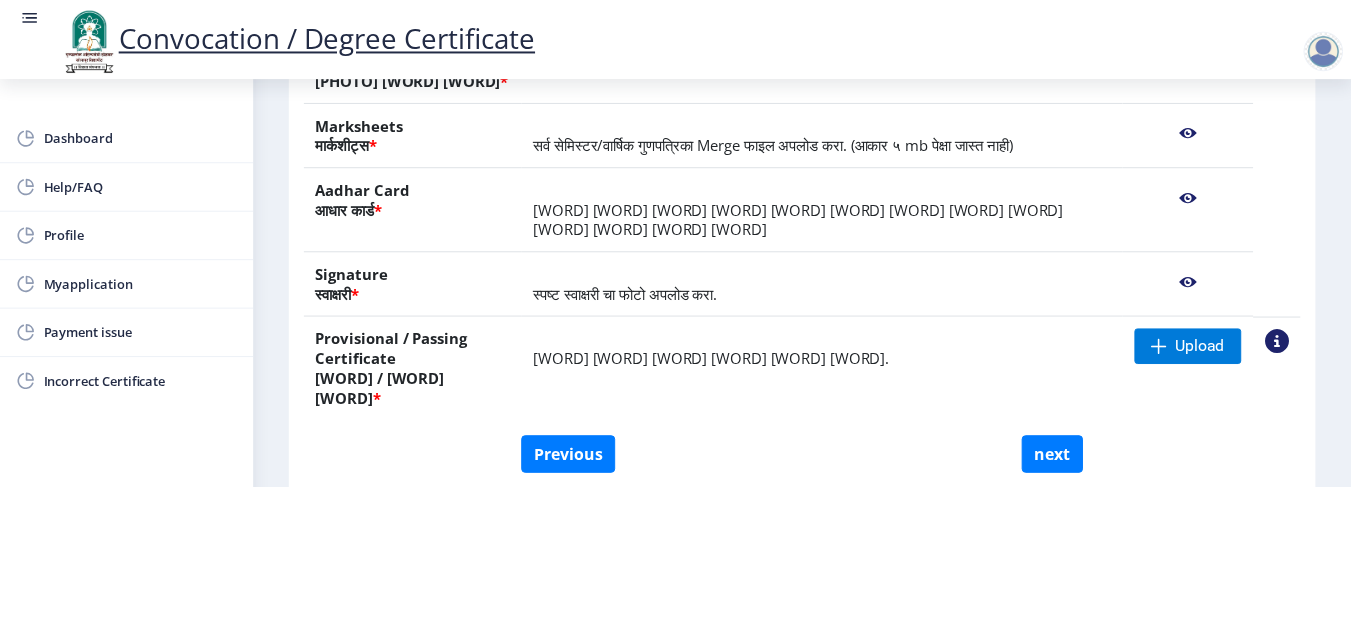 scroll, scrollTop: 0, scrollLeft: 0, axis: both 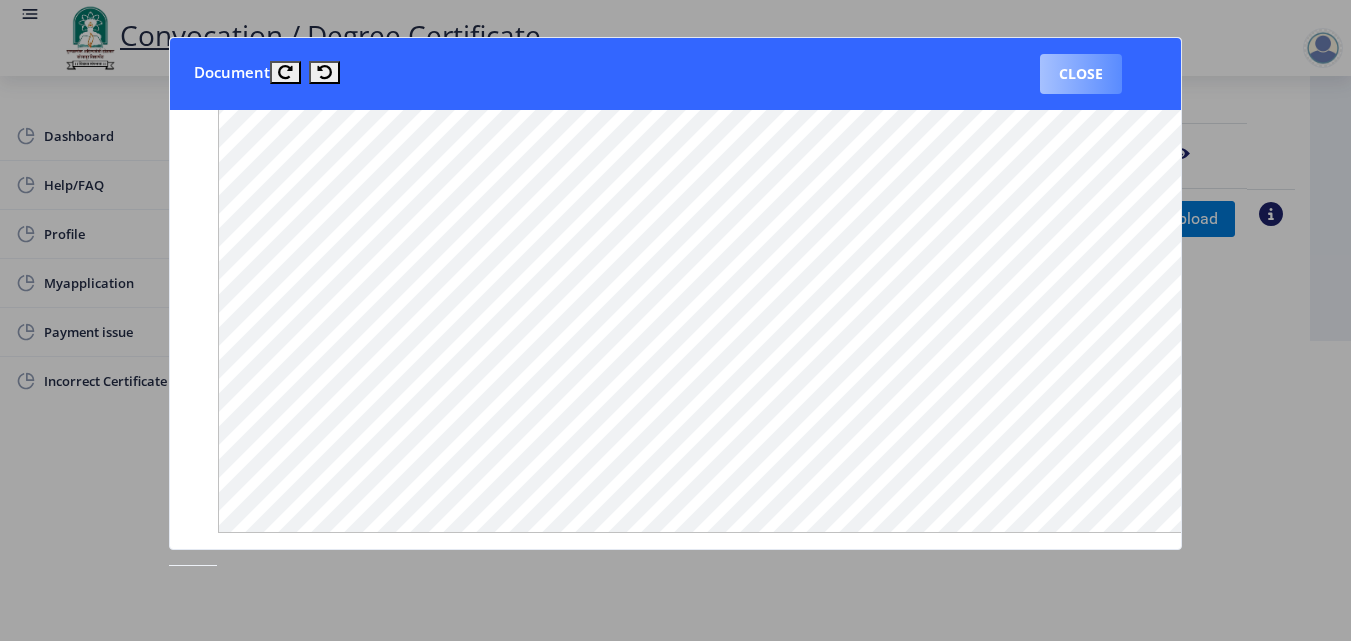 click on "Close" at bounding box center [1081, 74] 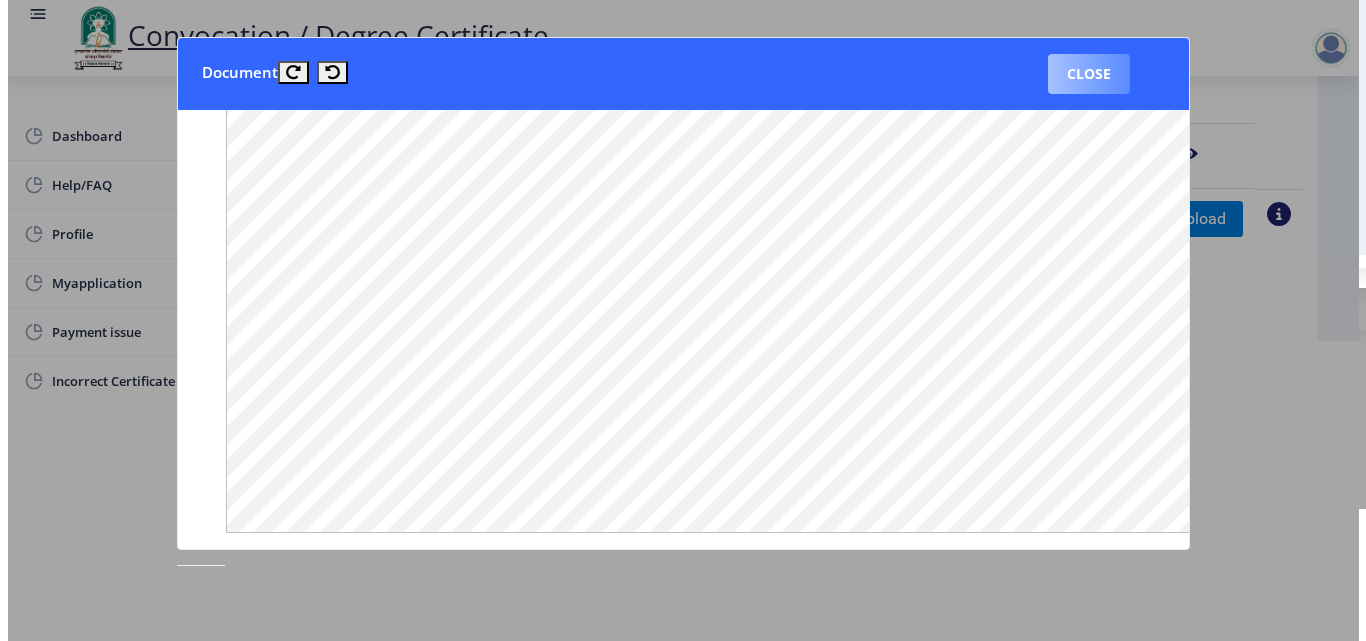 scroll, scrollTop: 153, scrollLeft: 0, axis: vertical 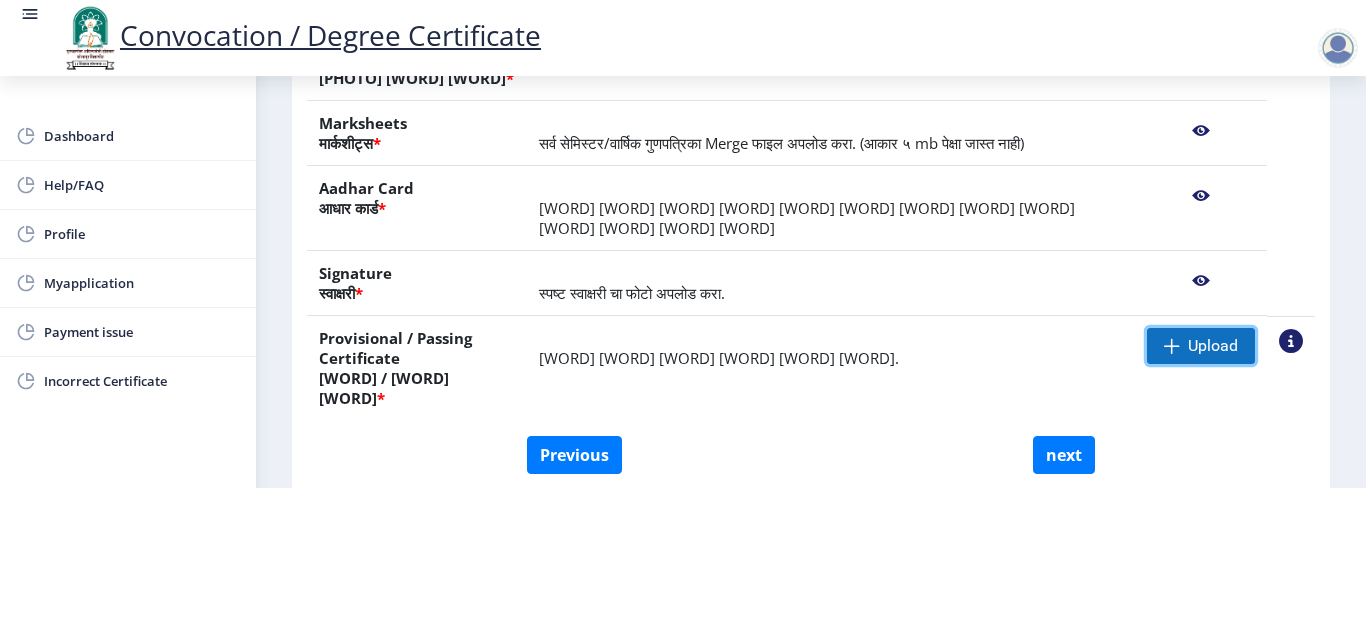 click at bounding box center [1172, 346] 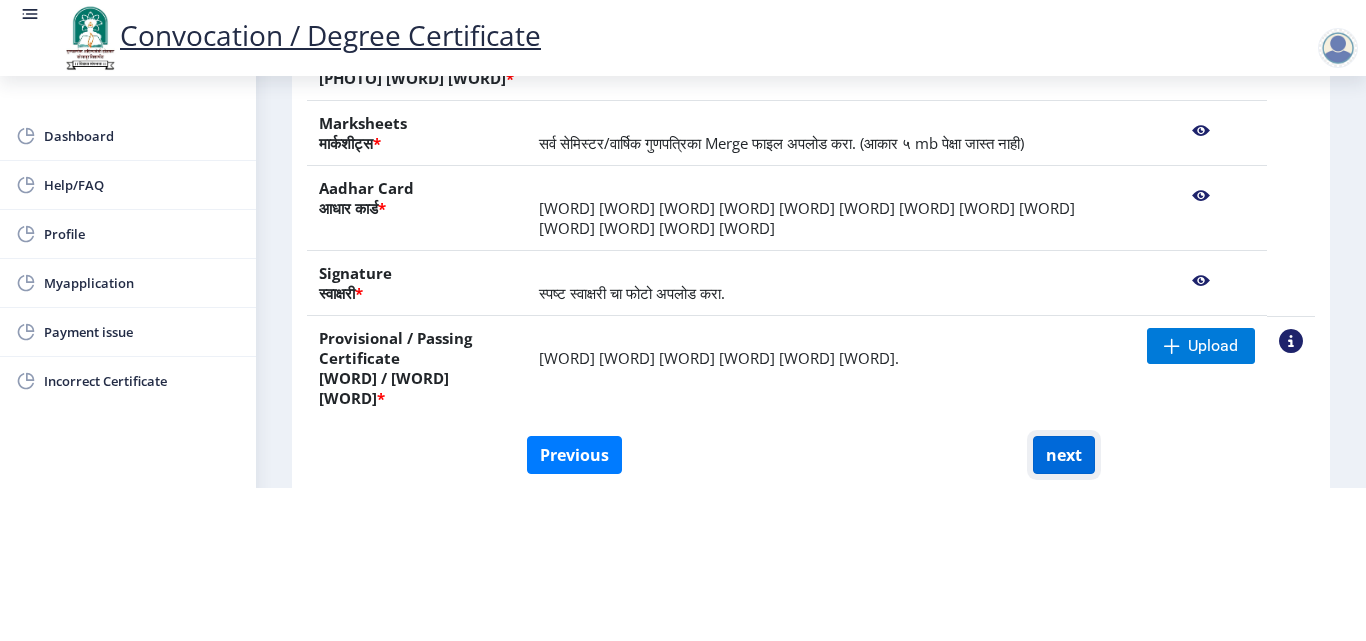 click on "next" at bounding box center [1064, 455] 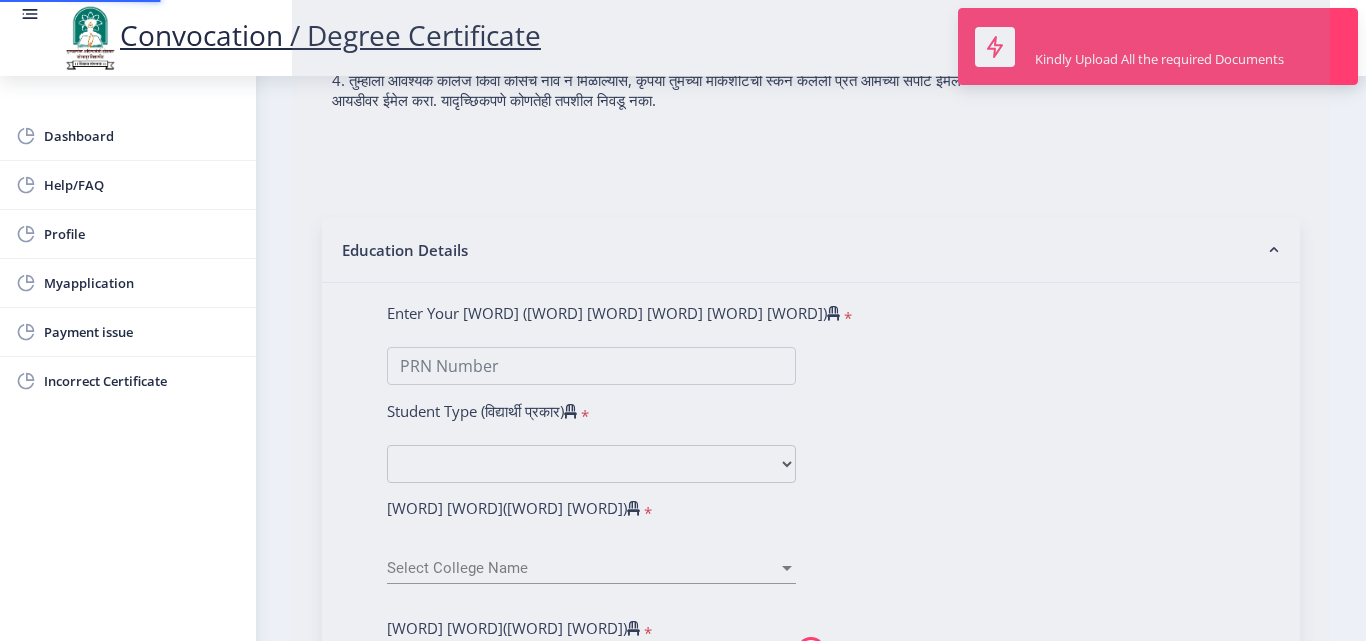 scroll, scrollTop: 0, scrollLeft: 0, axis: both 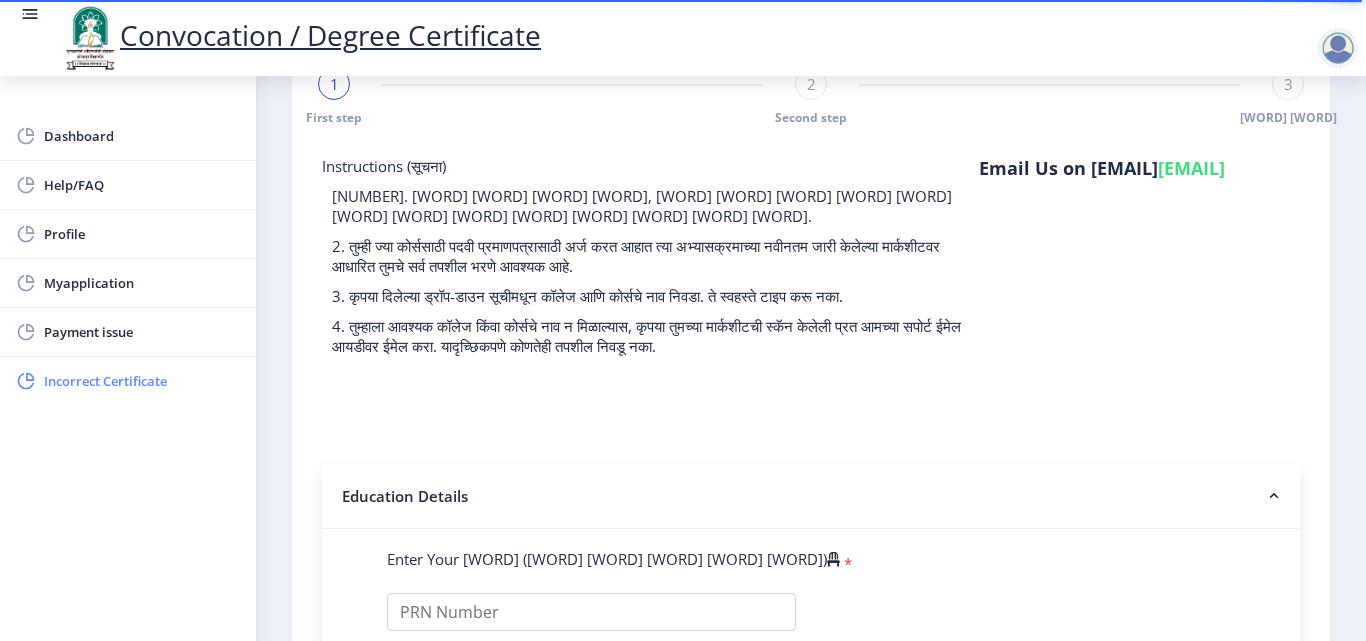 click on "Incorrect Certificate" at bounding box center [142, 381] 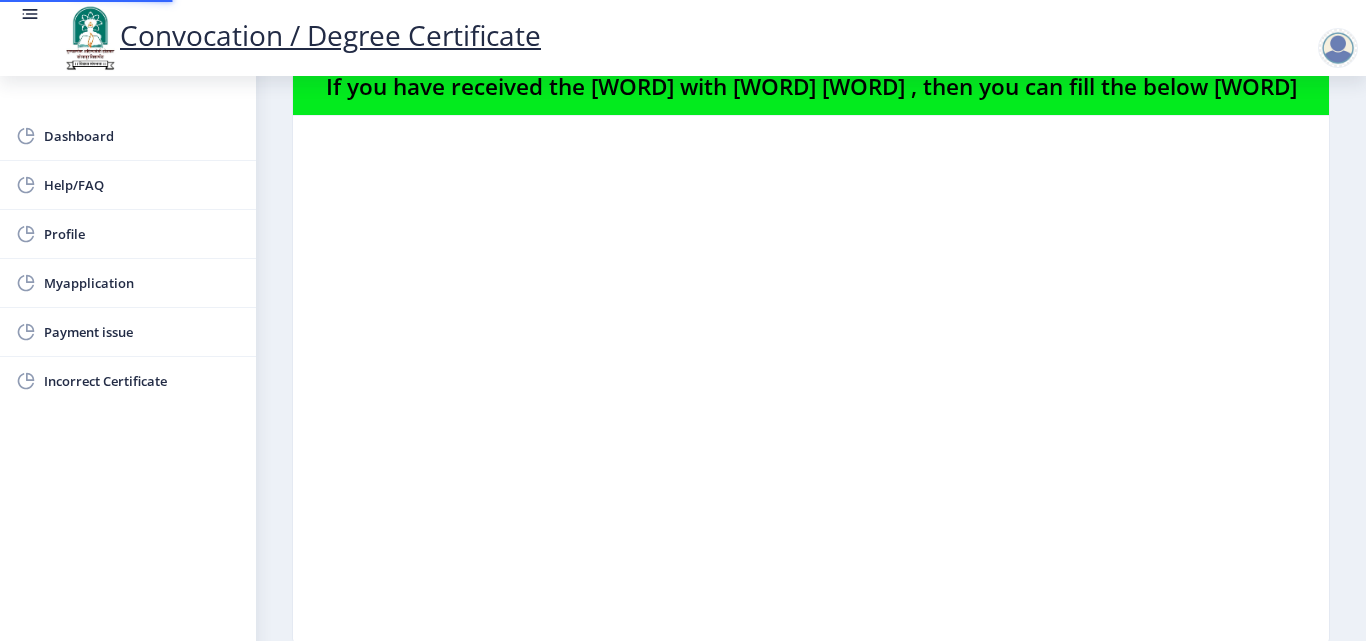 scroll, scrollTop: 0, scrollLeft: 0, axis: both 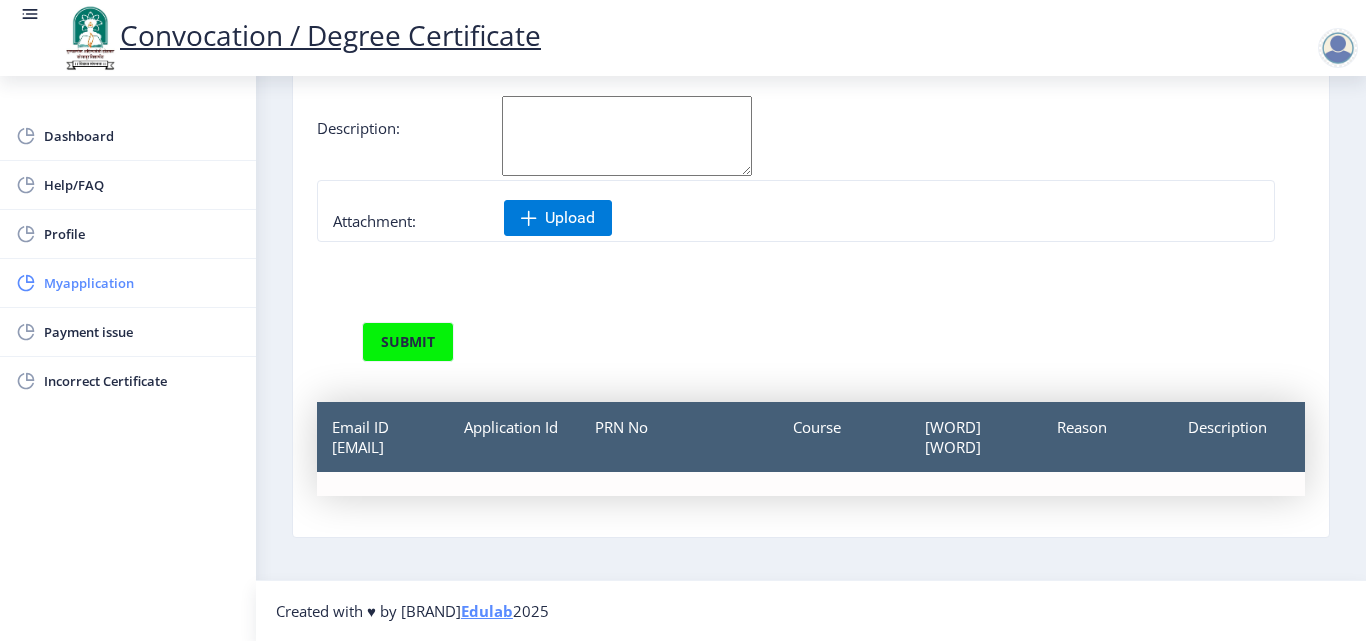 click on "Myapplication" at bounding box center (142, 283) 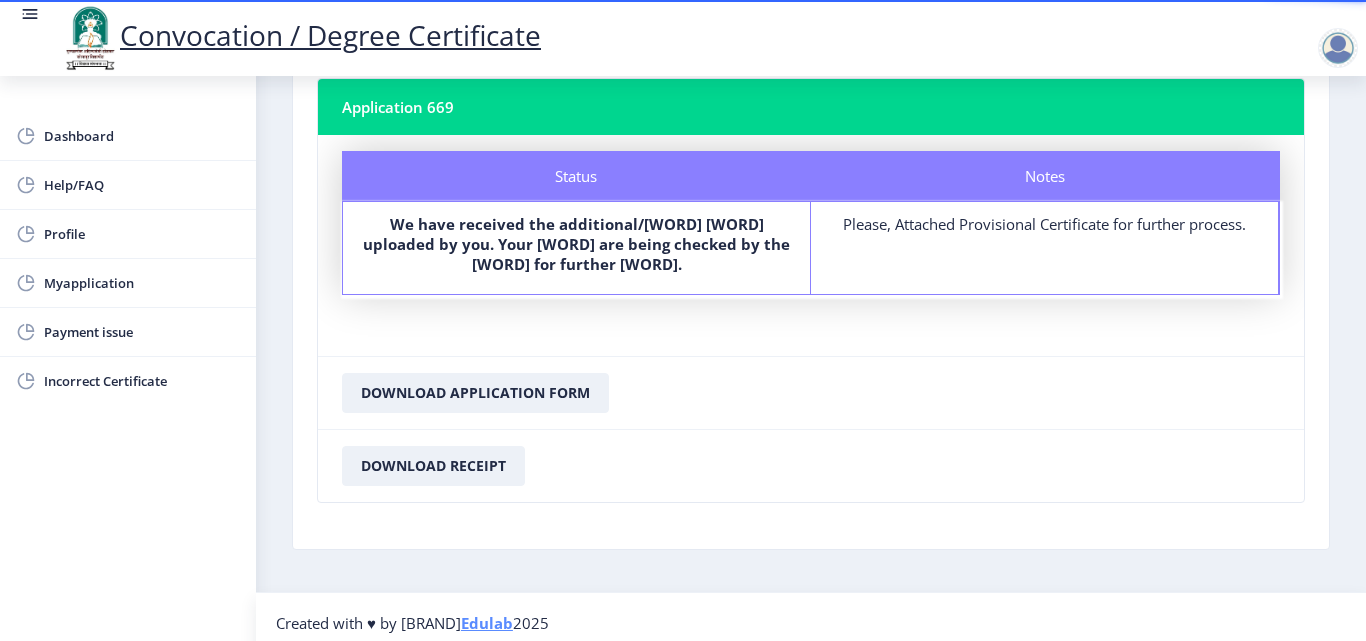 scroll, scrollTop: 135, scrollLeft: 0, axis: vertical 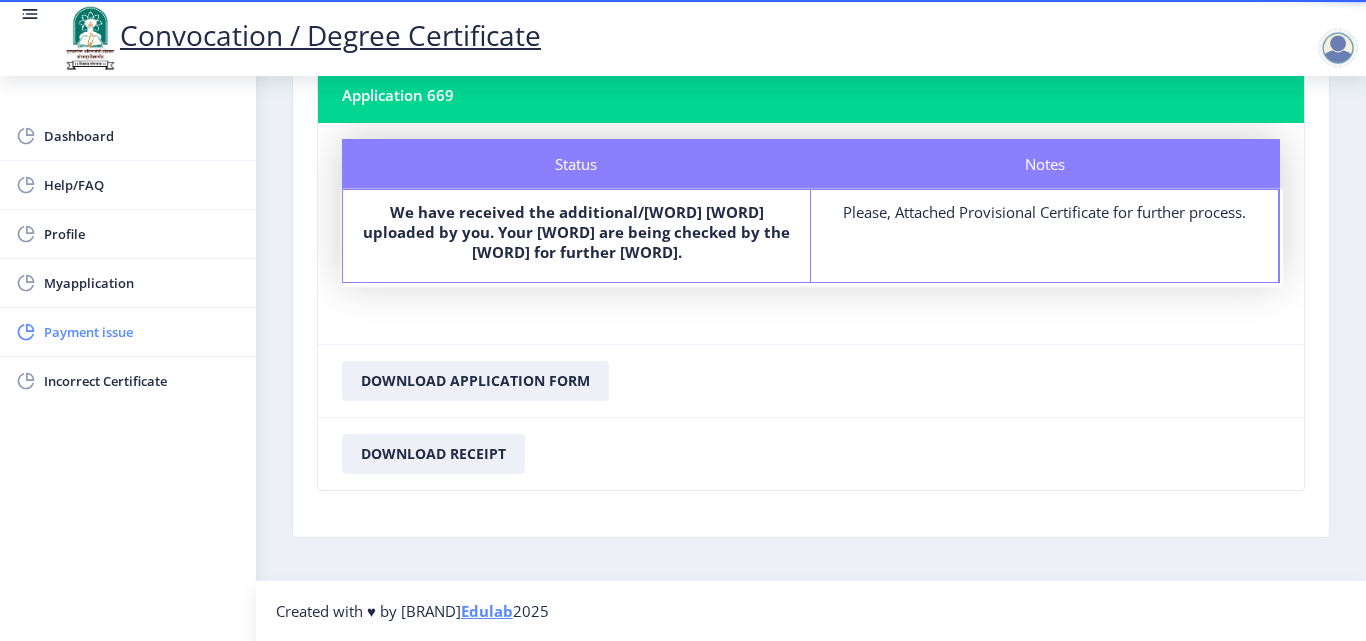 click on "Payment issue" at bounding box center [142, 332] 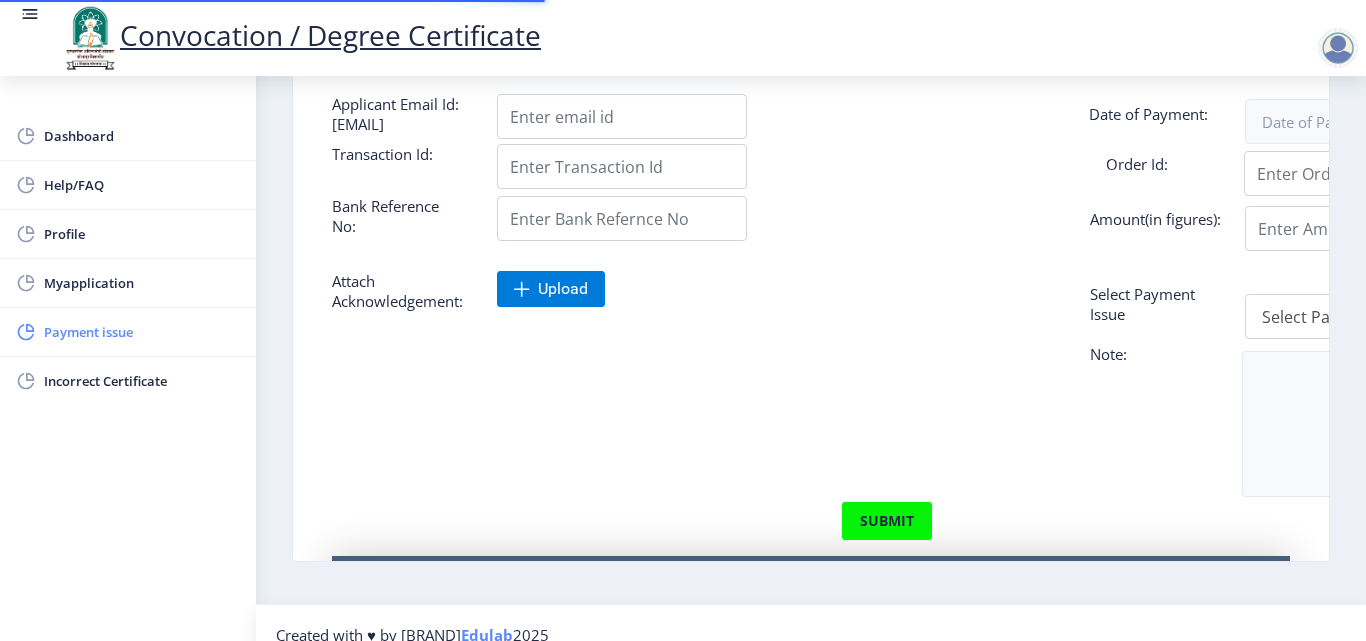 scroll, scrollTop: 0, scrollLeft: 0, axis: both 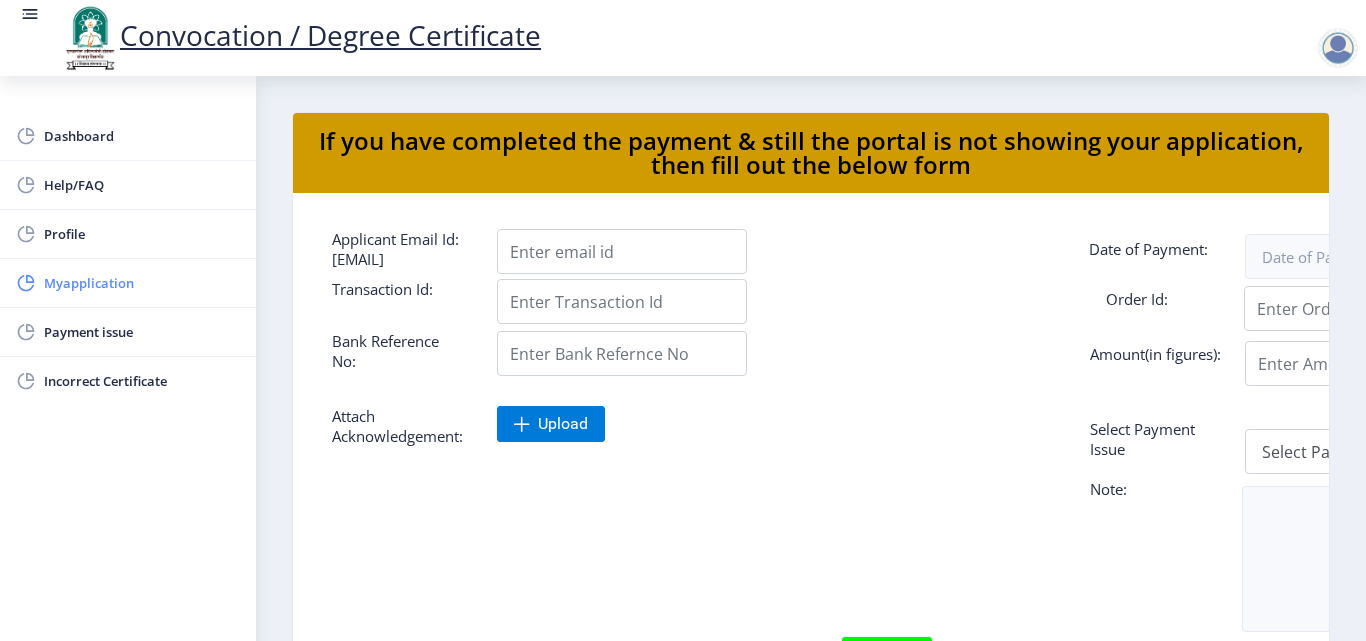 click on "Myapplication" at bounding box center [142, 283] 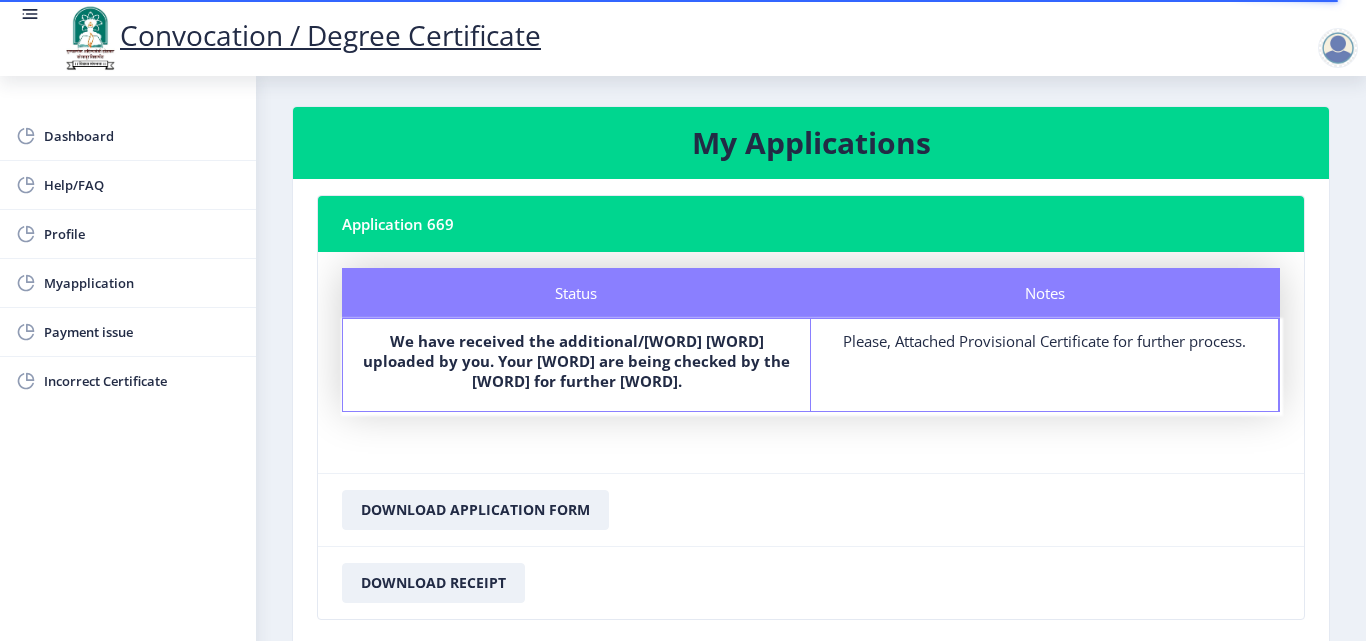 scroll, scrollTop: 0, scrollLeft: 0, axis: both 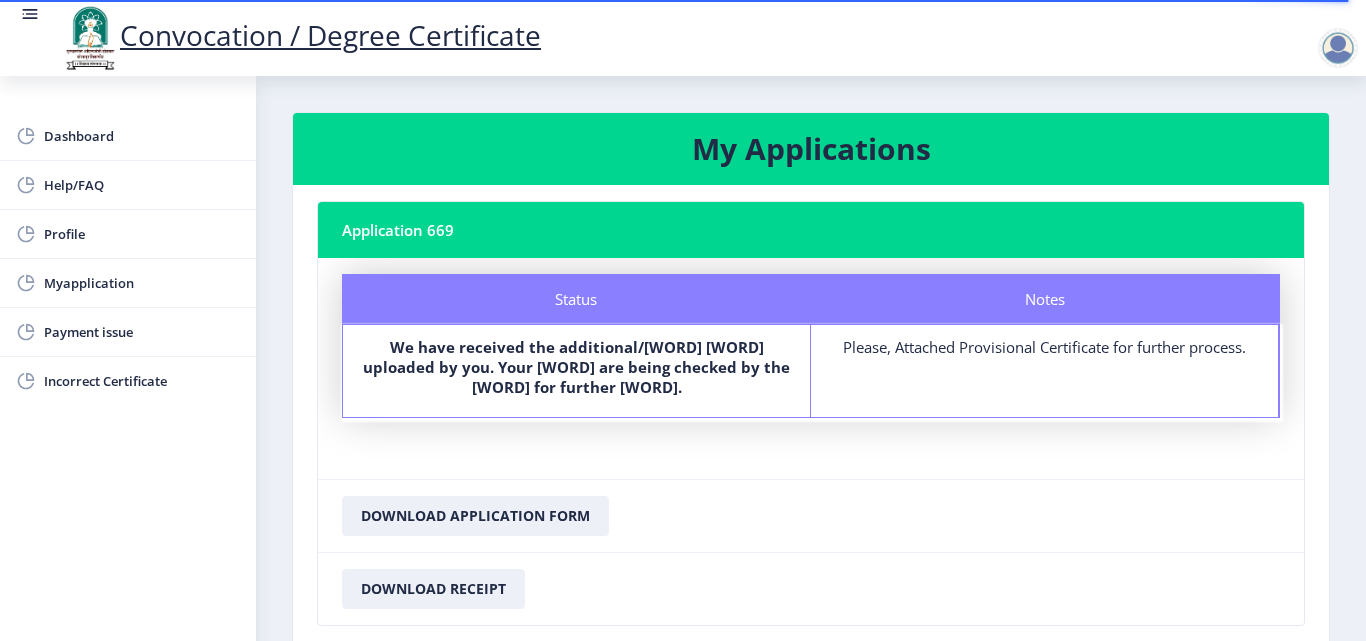 click at bounding box center [1338, 48] 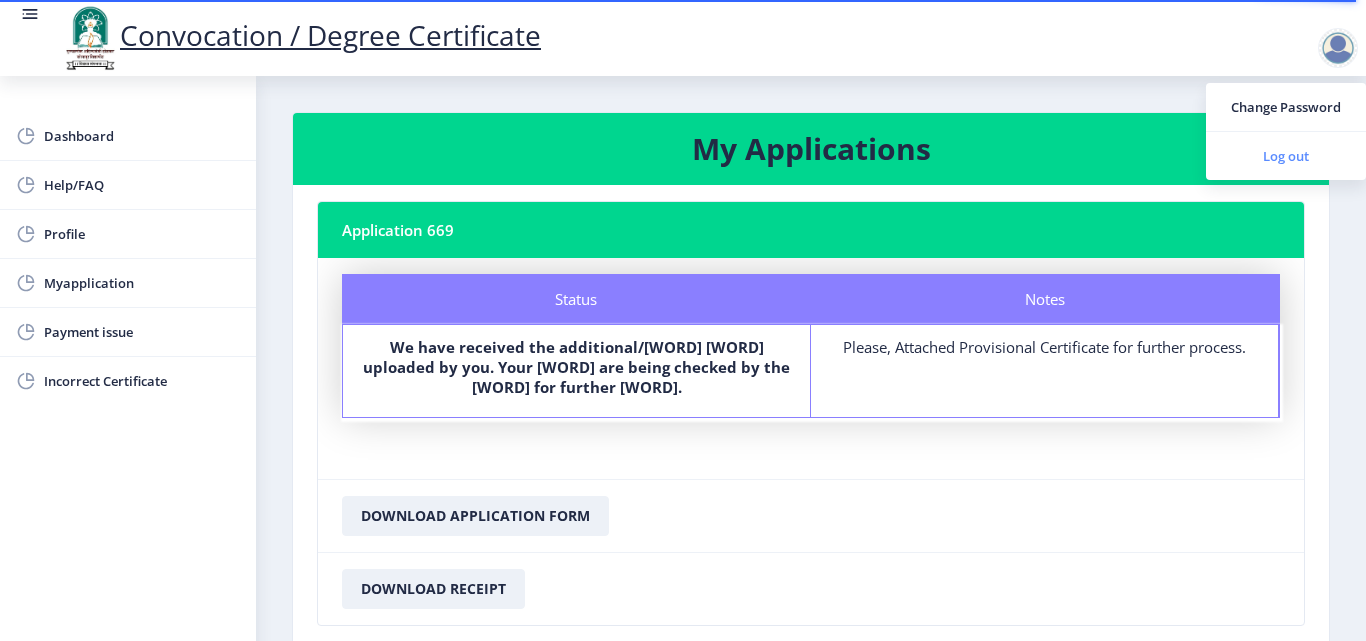 click on "Log out" at bounding box center [1286, 156] 